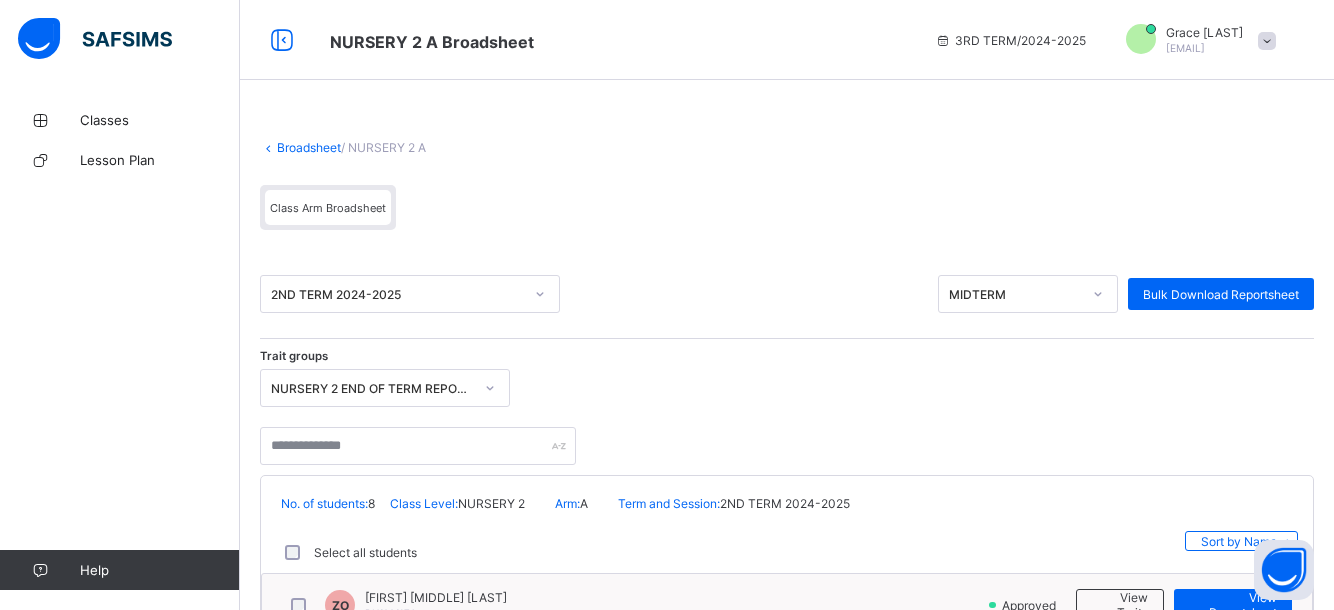 scroll, scrollTop: 0, scrollLeft: 0, axis: both 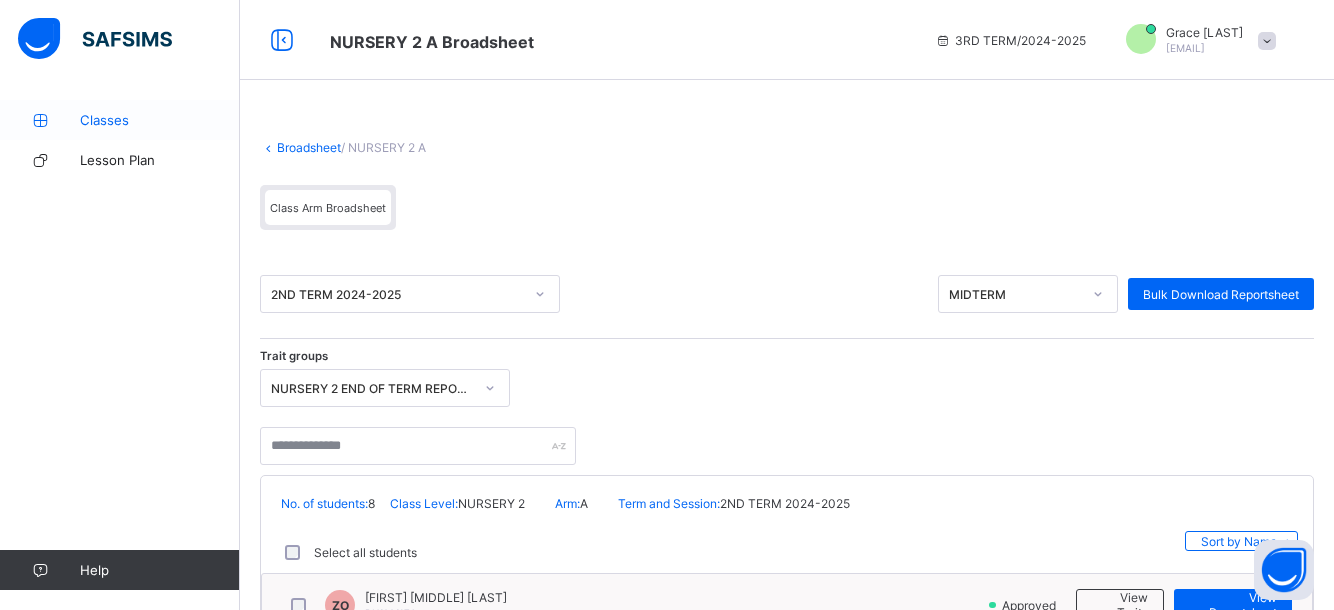 click on "Classes" at bounding box center (160, 120) 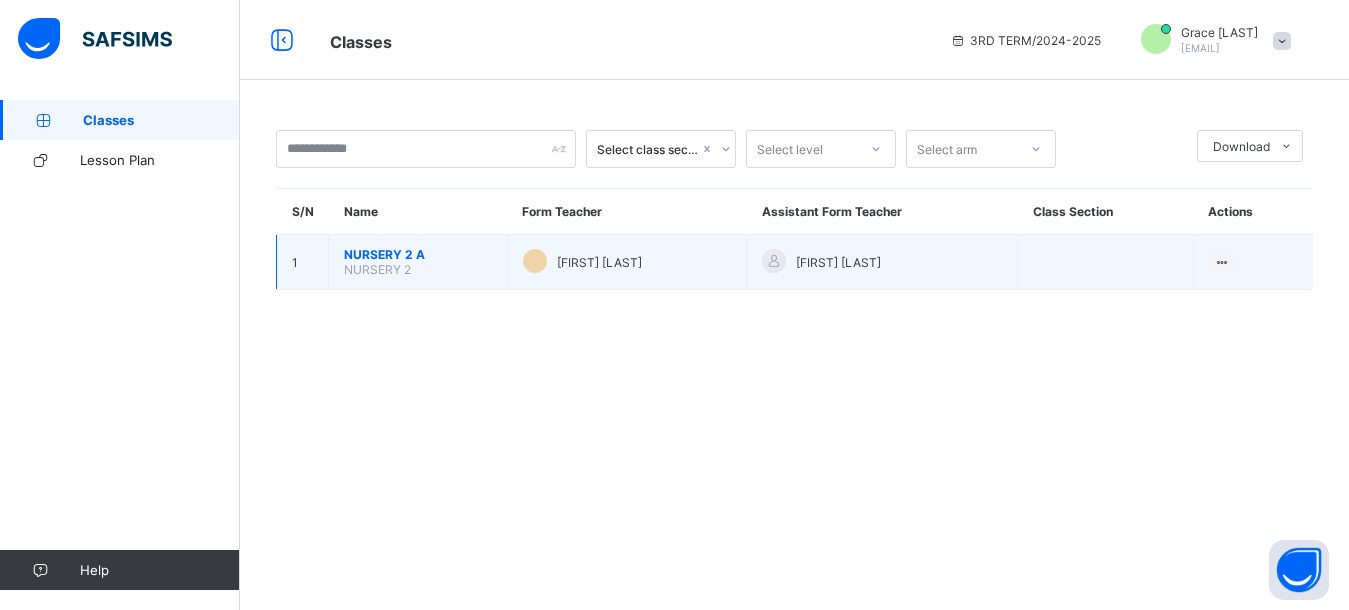 click on "NURSERY 2" at bounding box center (377, 269) 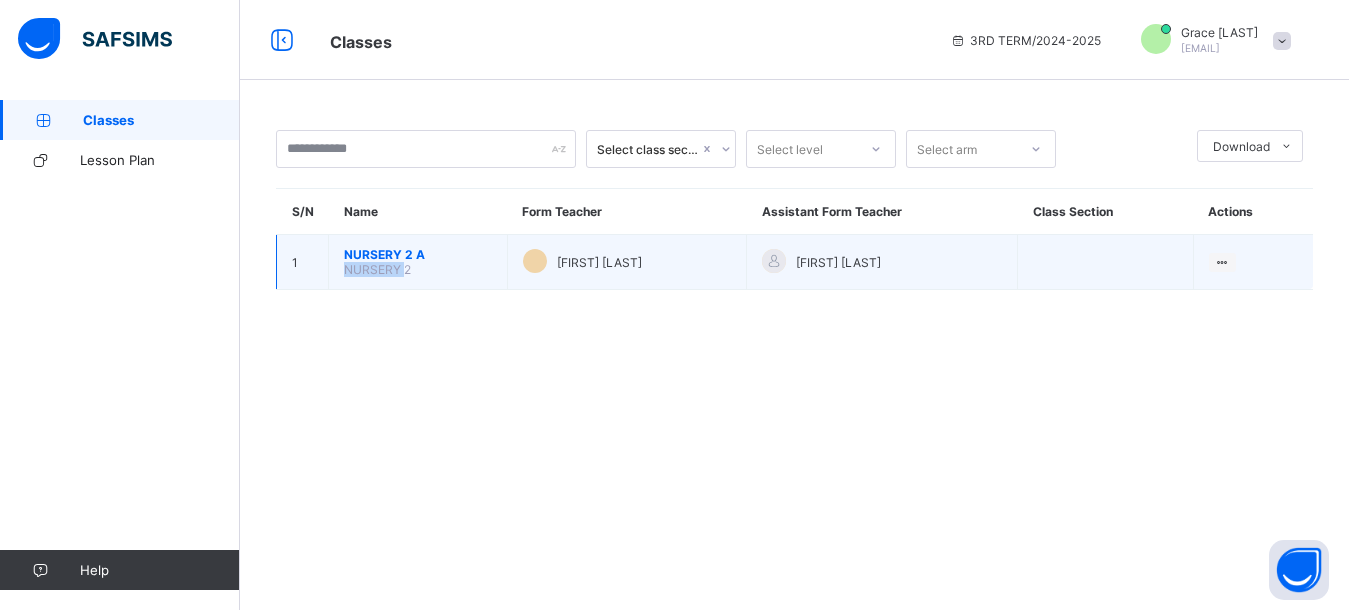 click on "NURSERY 2" at bounding box center (377, 269) 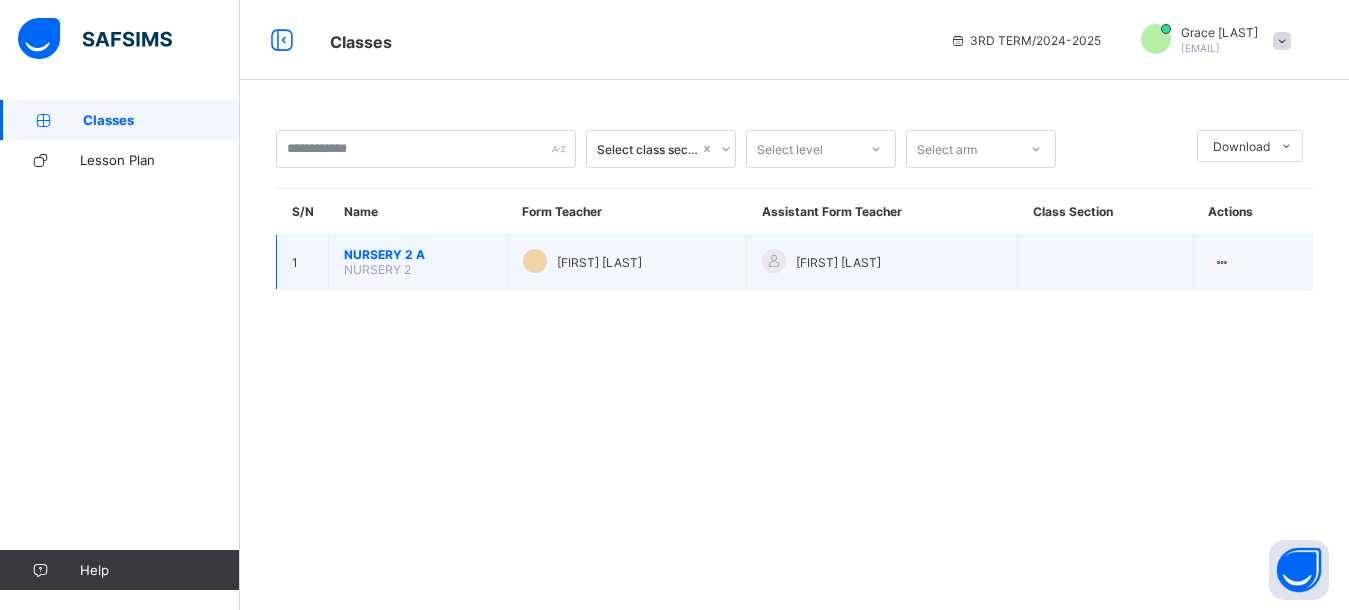drag, startPoint x: 374, startPoint y: 266, endPoint x: 483, endPoint y: 274, distance: 109.29318 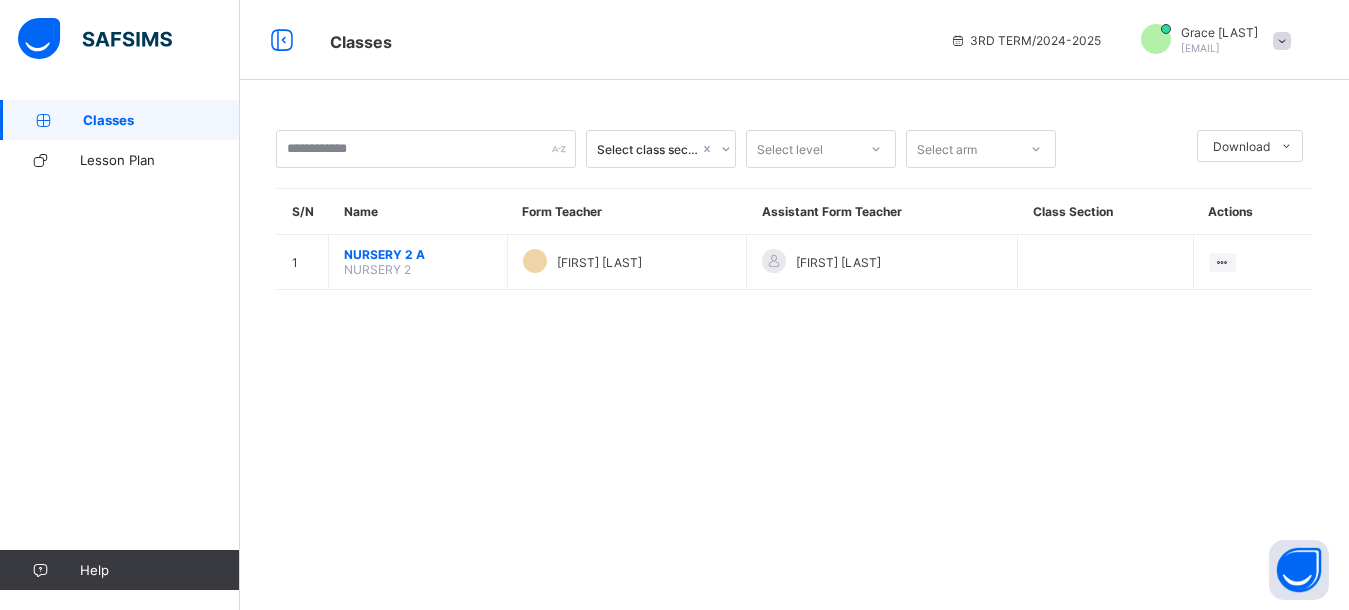 drag, startPoint x: 1217, startPoint y: 0, endPoint x: 638, endPoint y: 429, distance: 720.61224 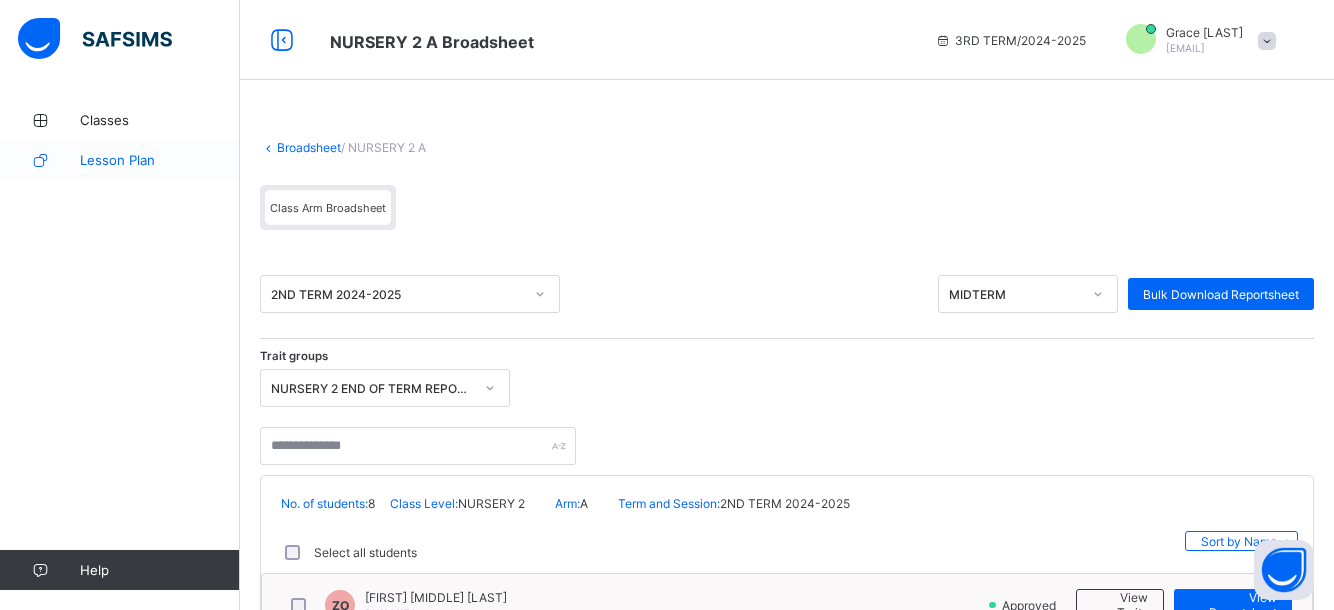 drag, startPoint x: 80, startPoint y: 1, endPoint x: 122, endPoint y: 157, distance: 161.55495 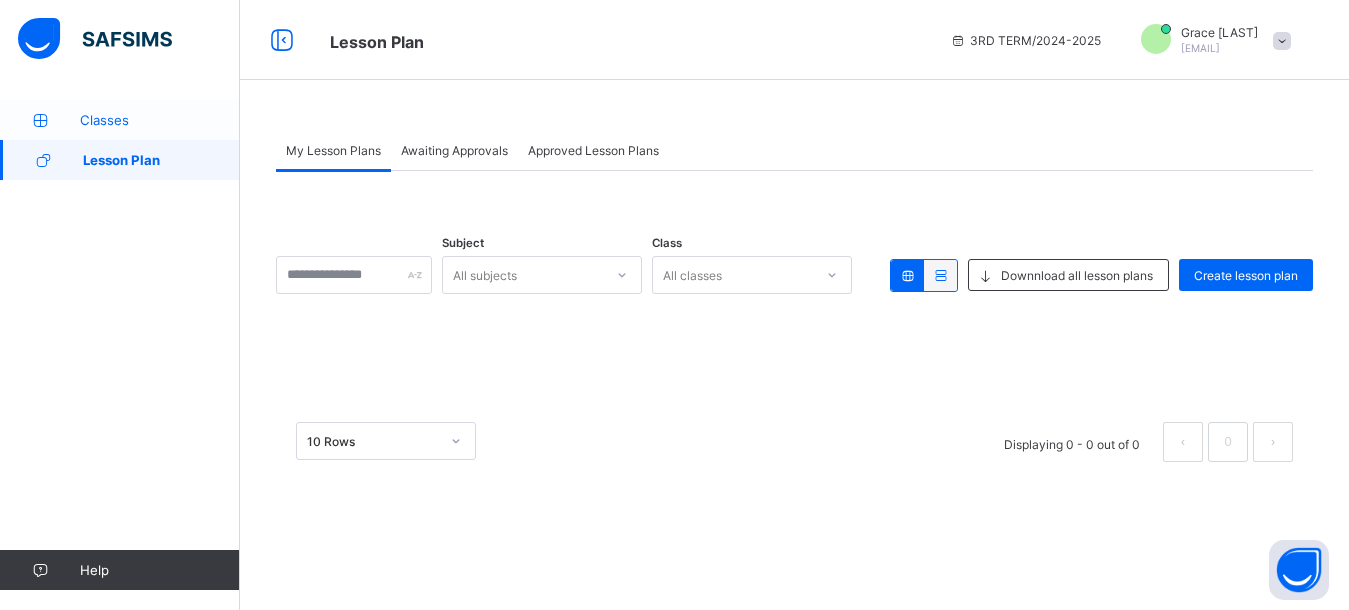 click on "Classes" at bounding box center [160, 120] 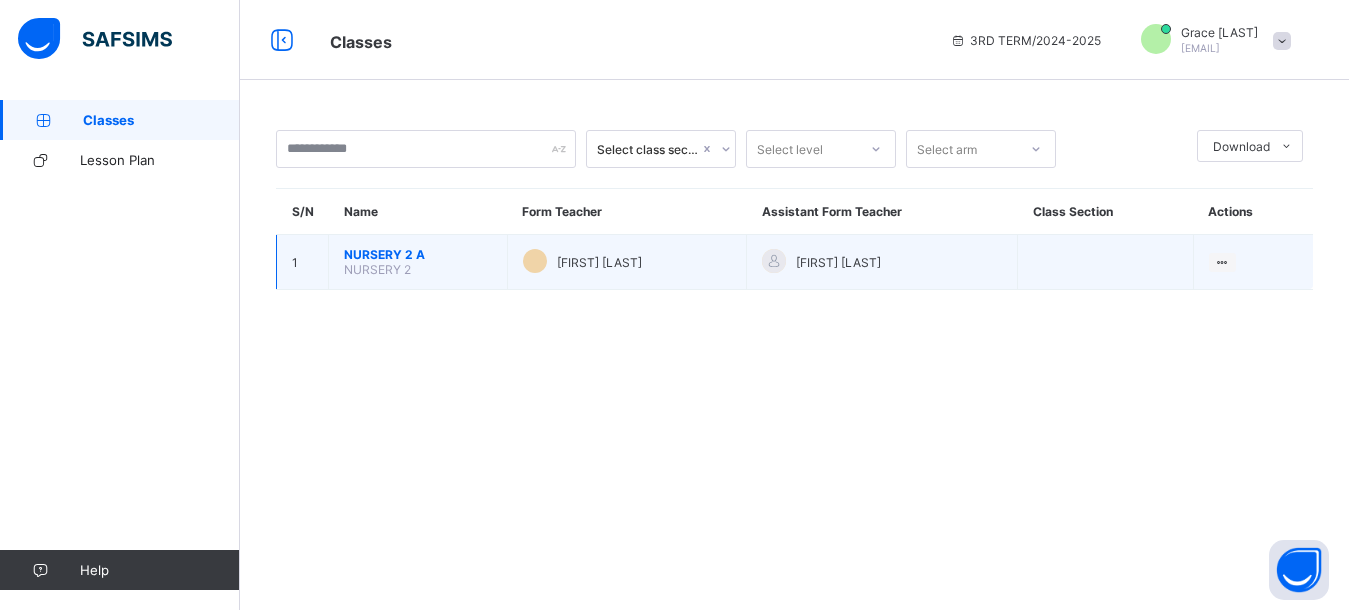 click on "NURSERY 2   A   NURSERY 2" at bounding box center [418, 262] 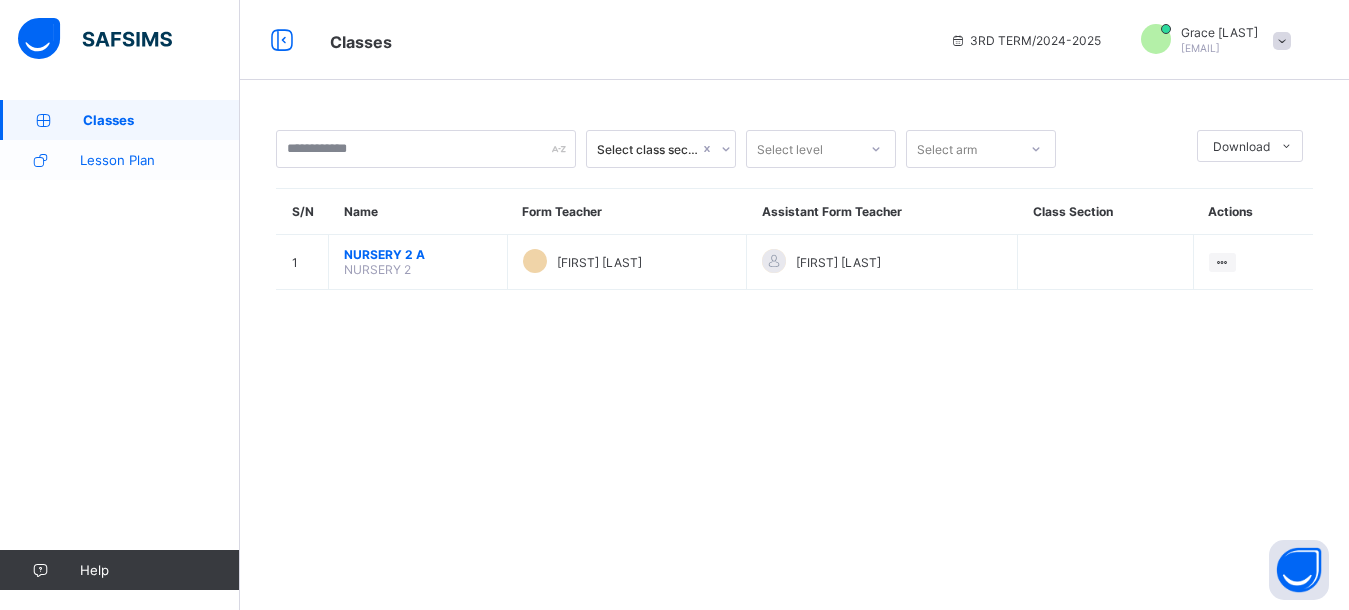 click on "Lesson Plan" at bounding box center (160, 160) 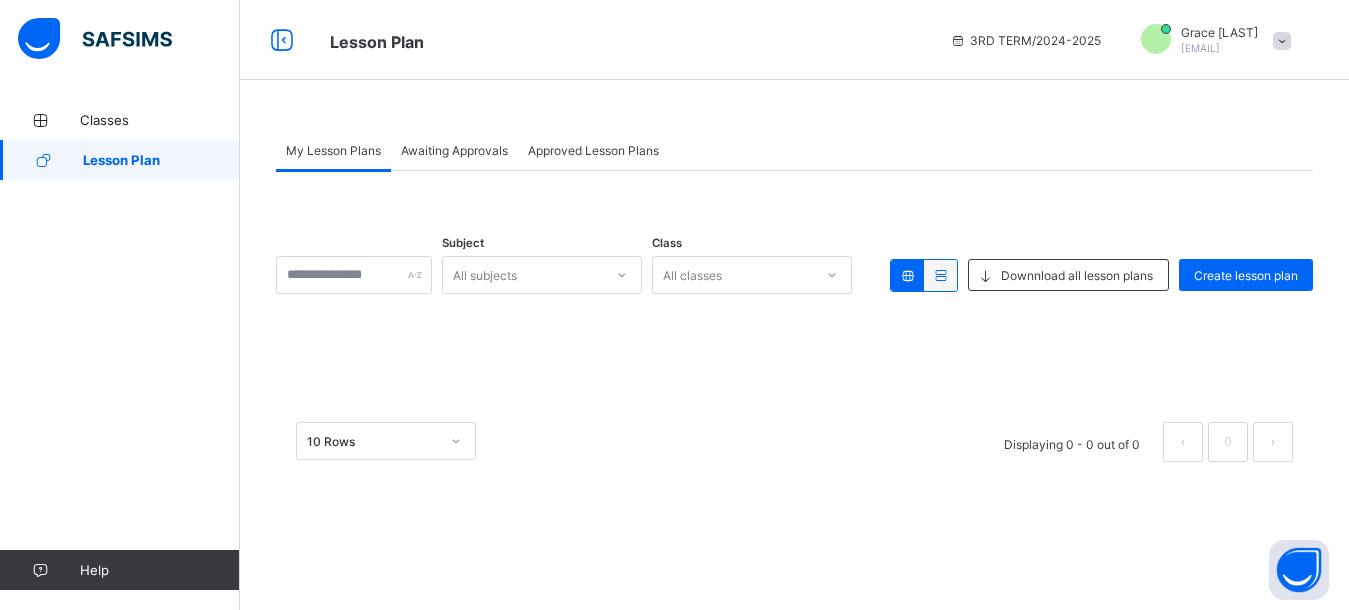 click on "Awaiting Approvals" at bounding box center [454, 150] 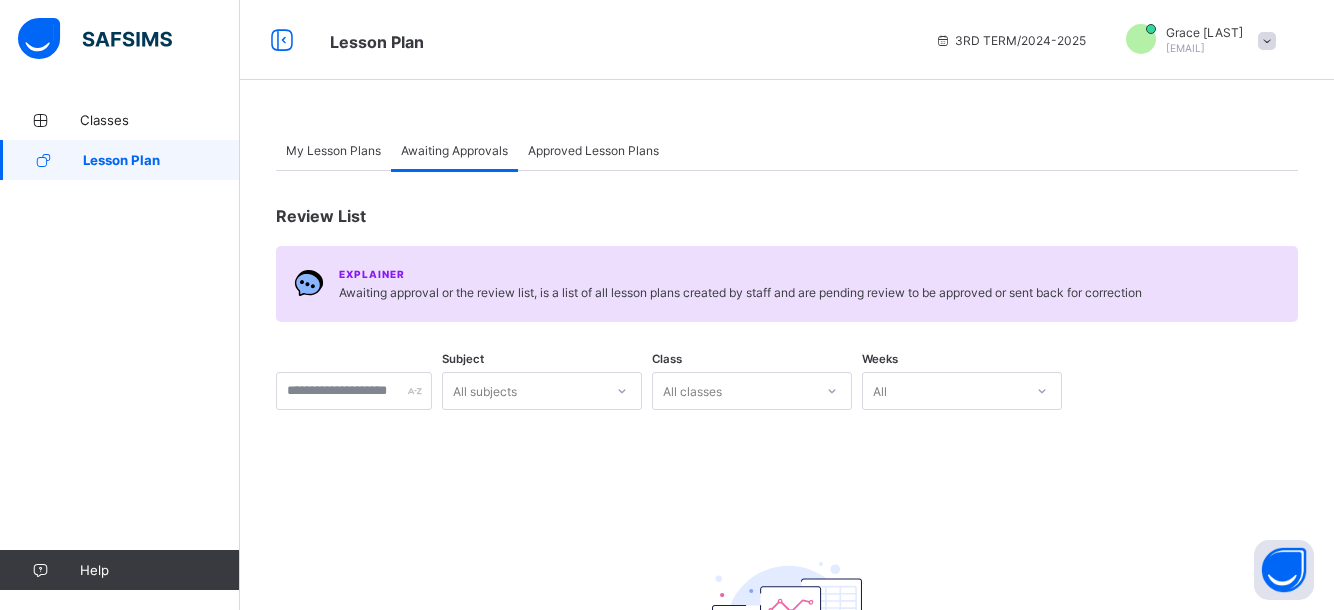 click on "Approved Lesson Plans" at bounding box center (593, 150) 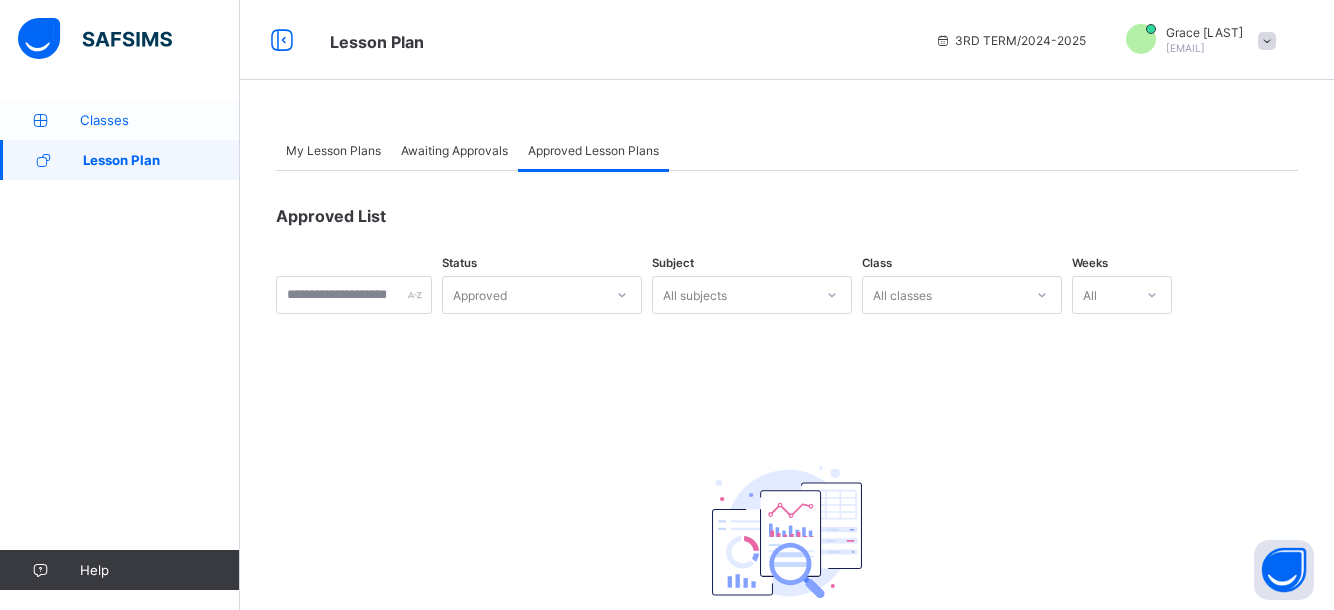 click on "Classes" at bounding box center [160, 120] 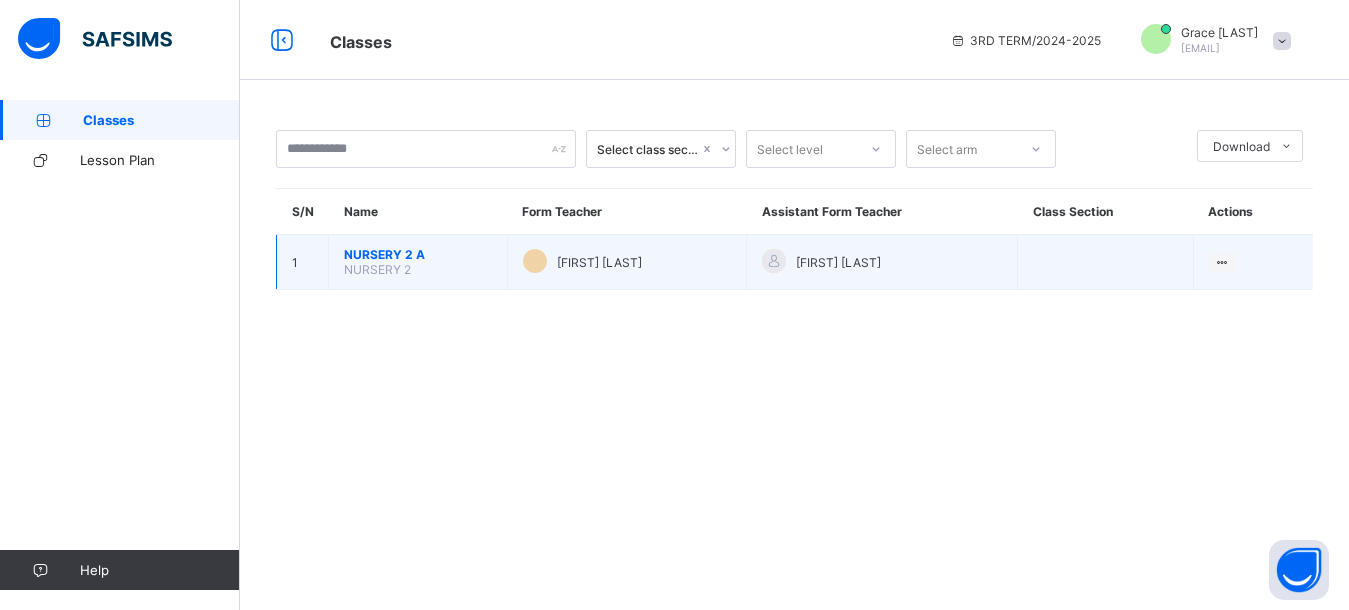 click on "NURSERY 2   A   NURSERY 2" at bounding box center (418, 262) 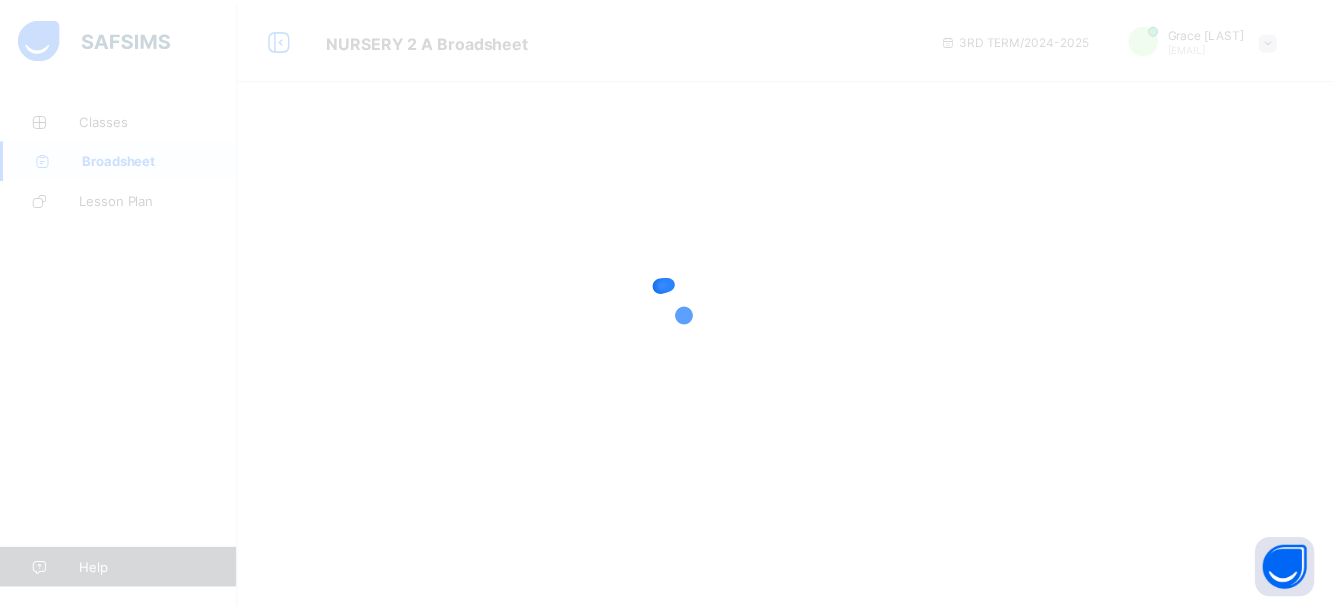 scroll, scrollTop: 0, scrollLeft: 0, axis: both 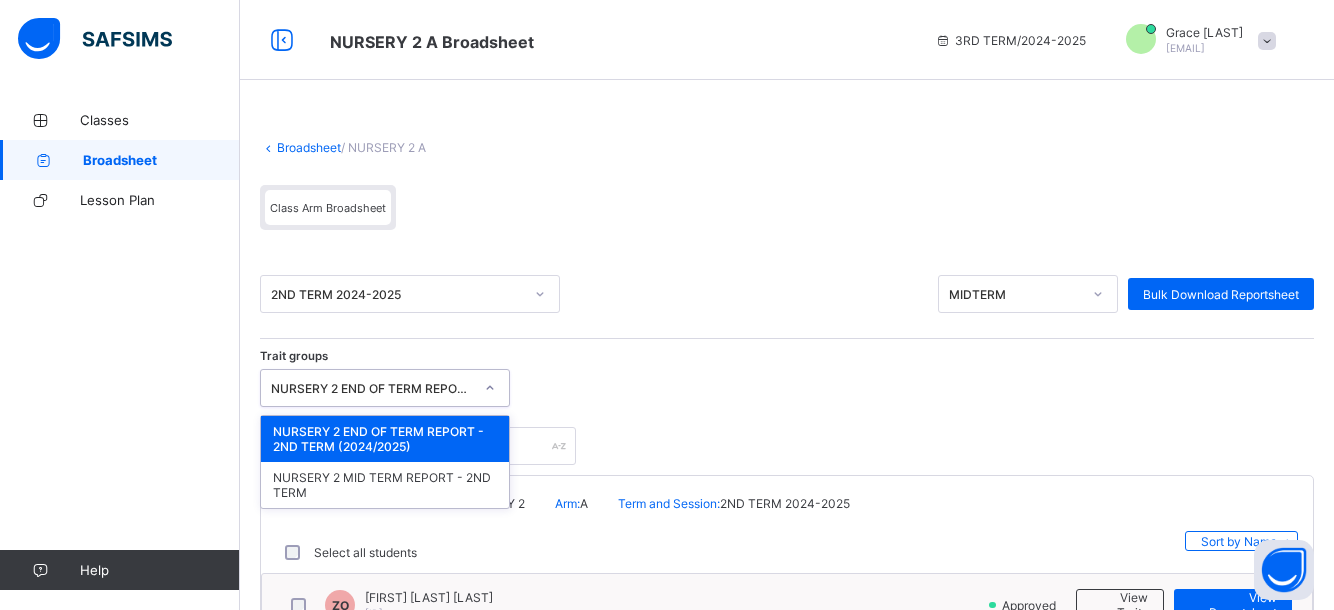 click 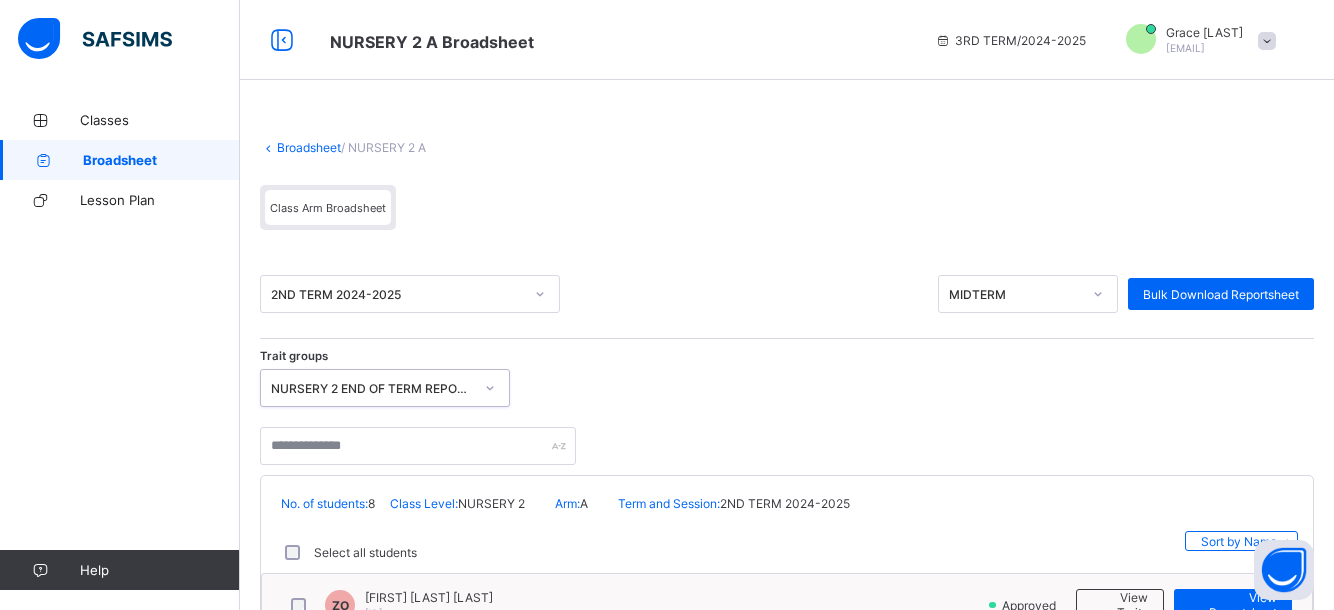 click on "NURSERY 2 END OF TERM REPORT - 2ND TERM (2024/2025)" at bounding box center [372, 388] 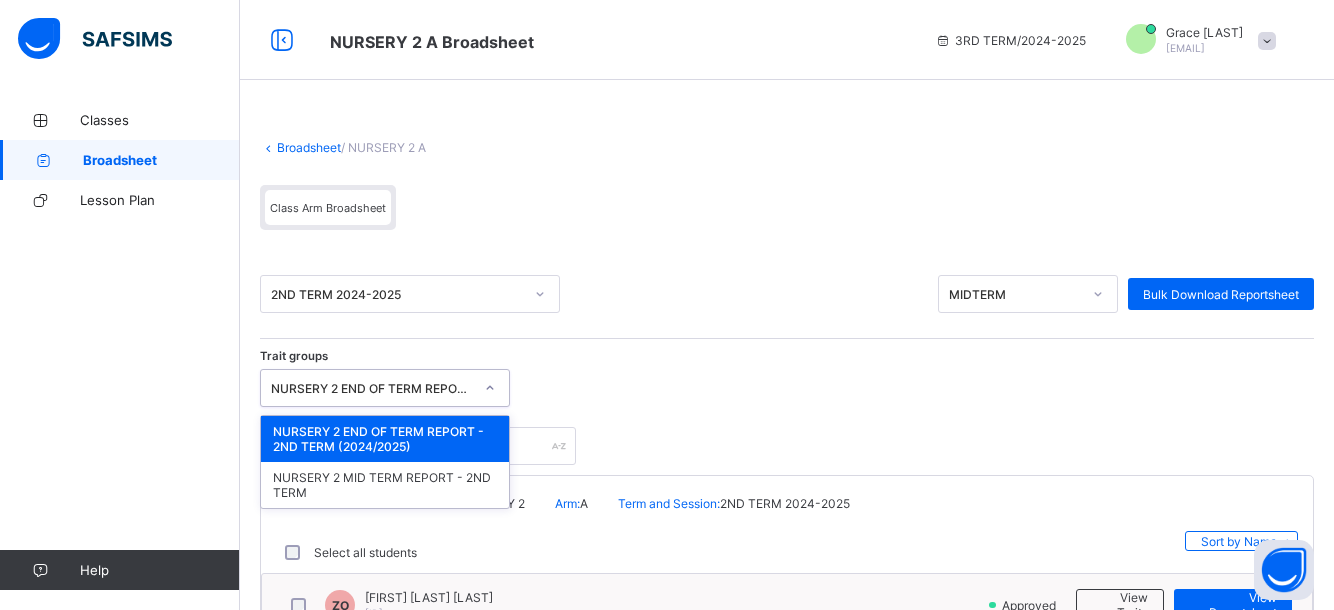 click at bounding box center [490, 388] 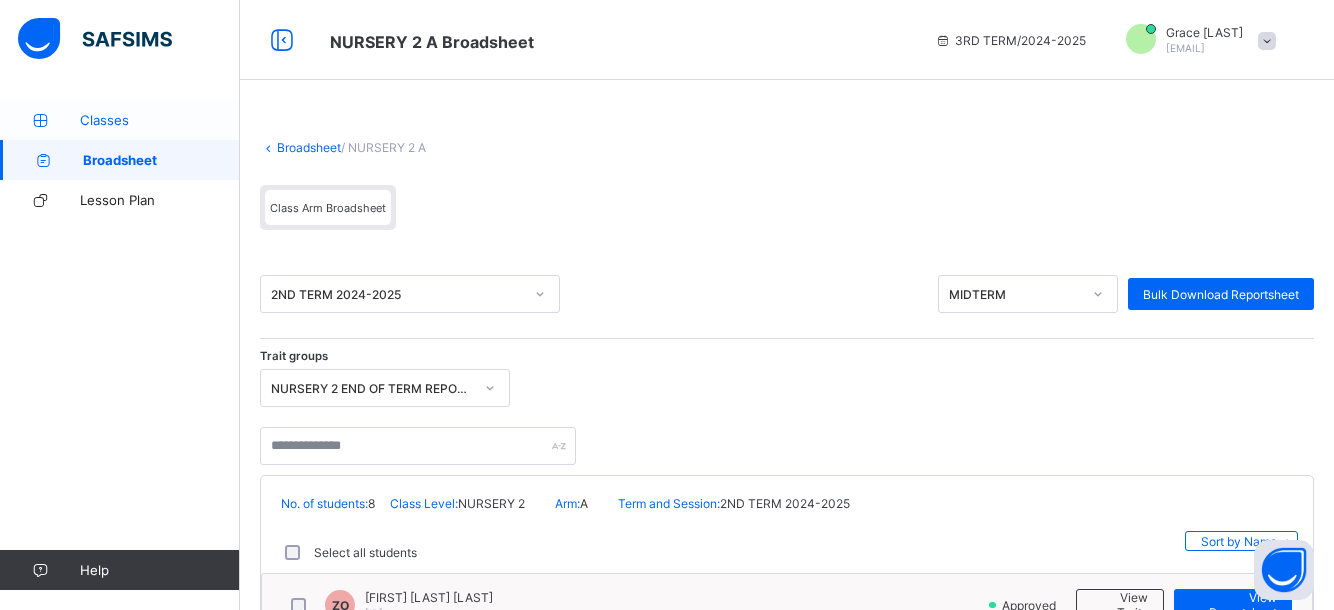 click on "Classes" at bounding box center (160, 120) 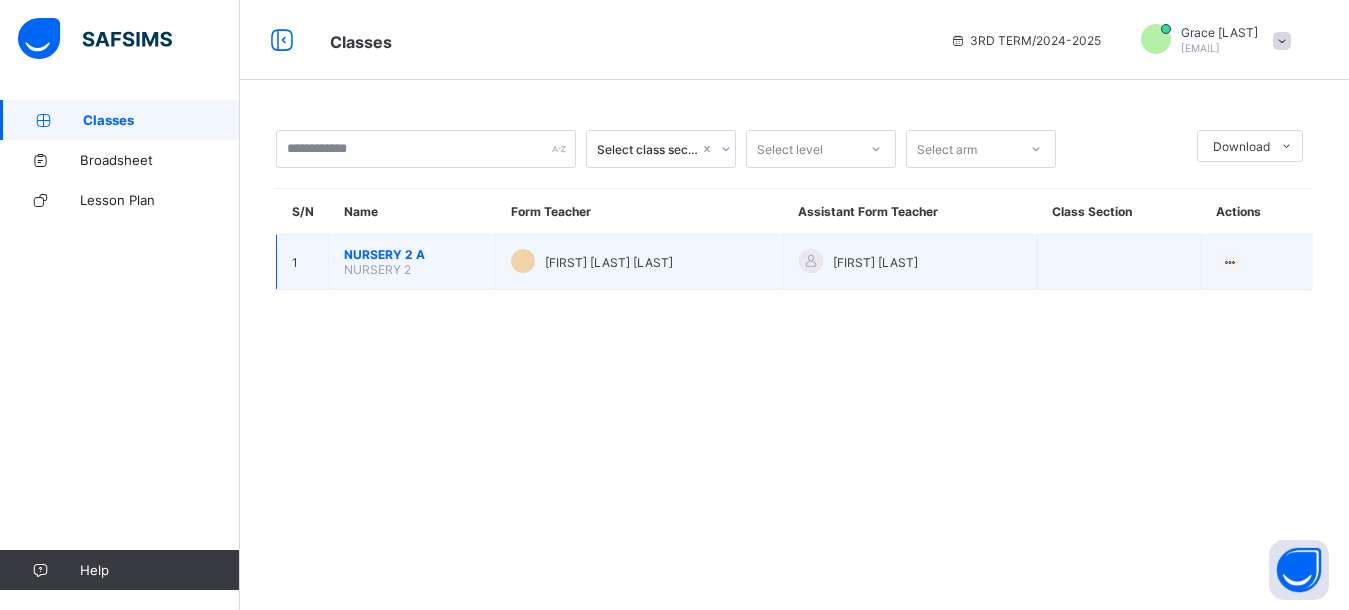 click on "NURSERY 2   A   NURSERY 2" at bounding box center [412, 262] 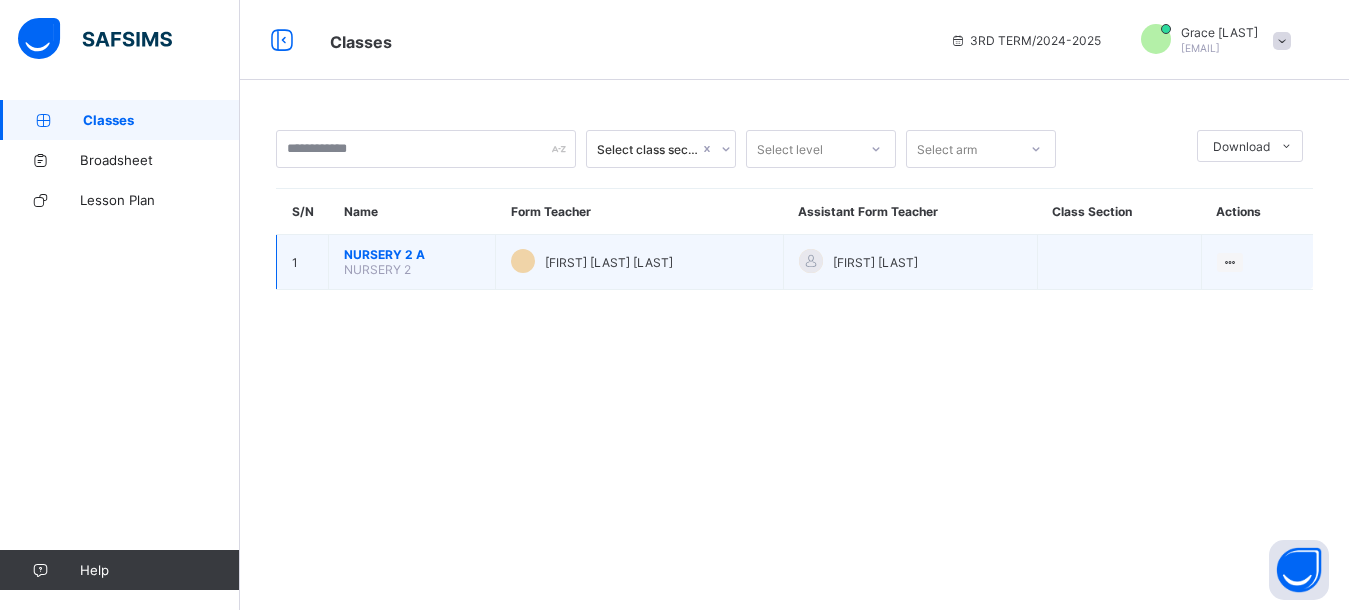 click on "NURSERY 2   A   NURSERY 2" at bounding box center (412, 262) 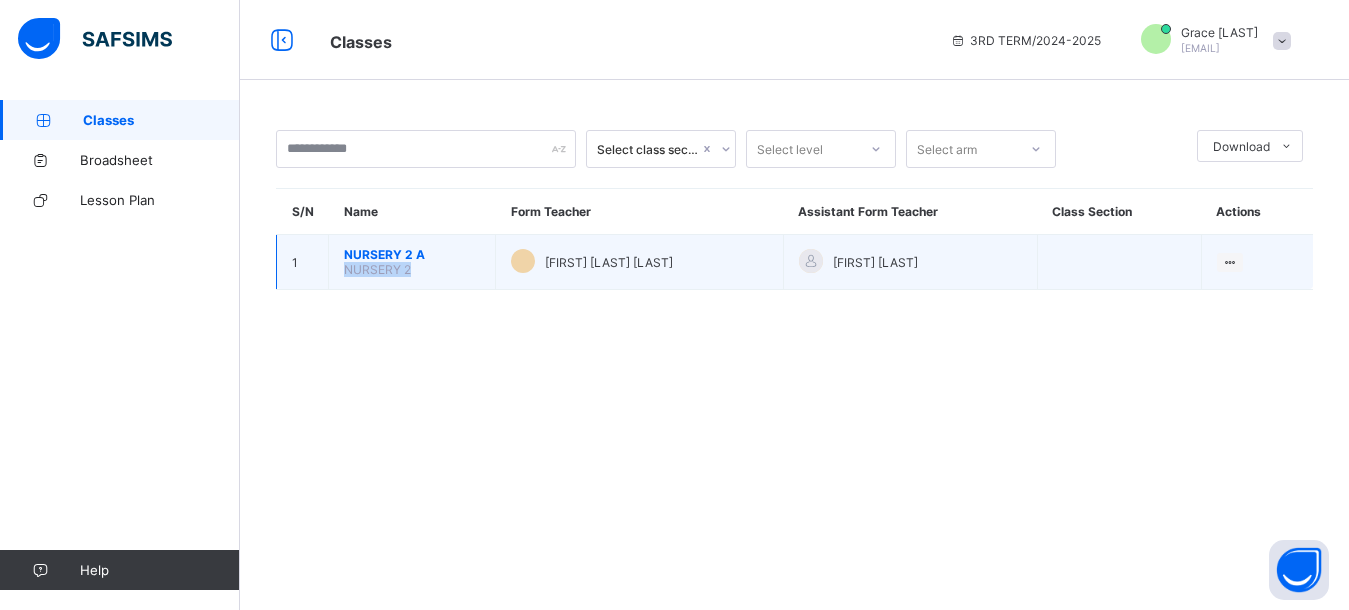 click on "NURSERY 2   A   NURSERY 2" at bounding box center (412, 262) 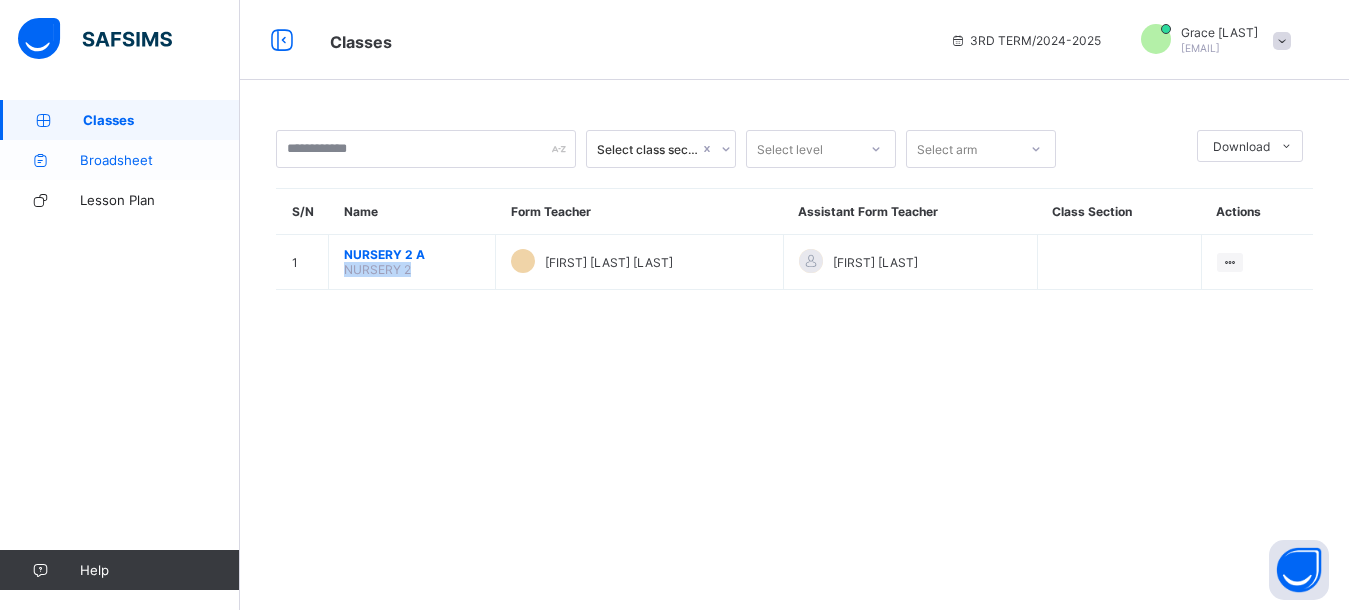 click on "Broadsheet" at bounding box center [120, 160] 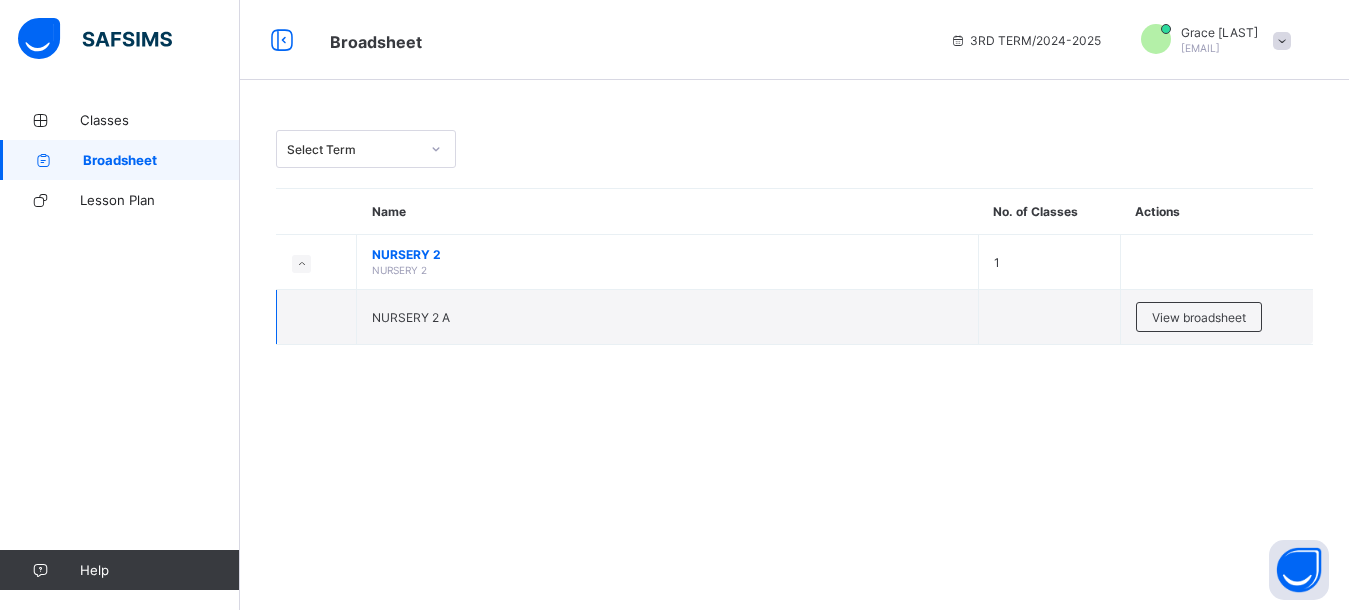click on "NURSERY 2 A" at bounding box center [668, 317] 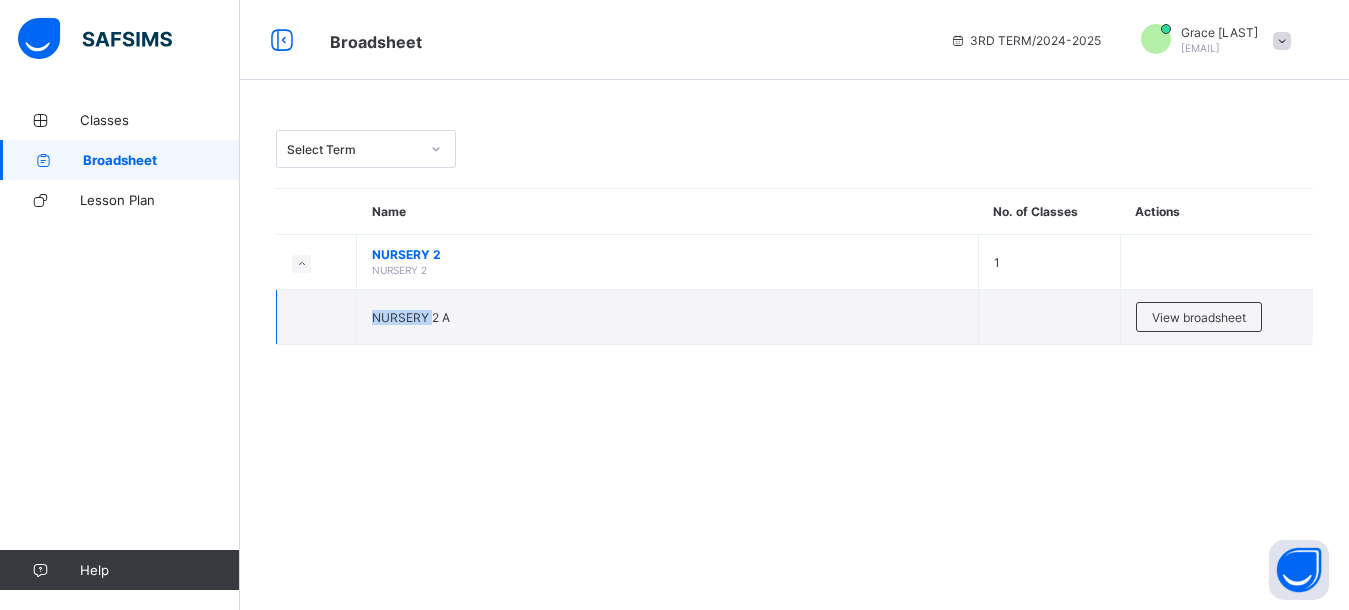 click on "NURSERY 2 A" at bounding box center (668, 317) 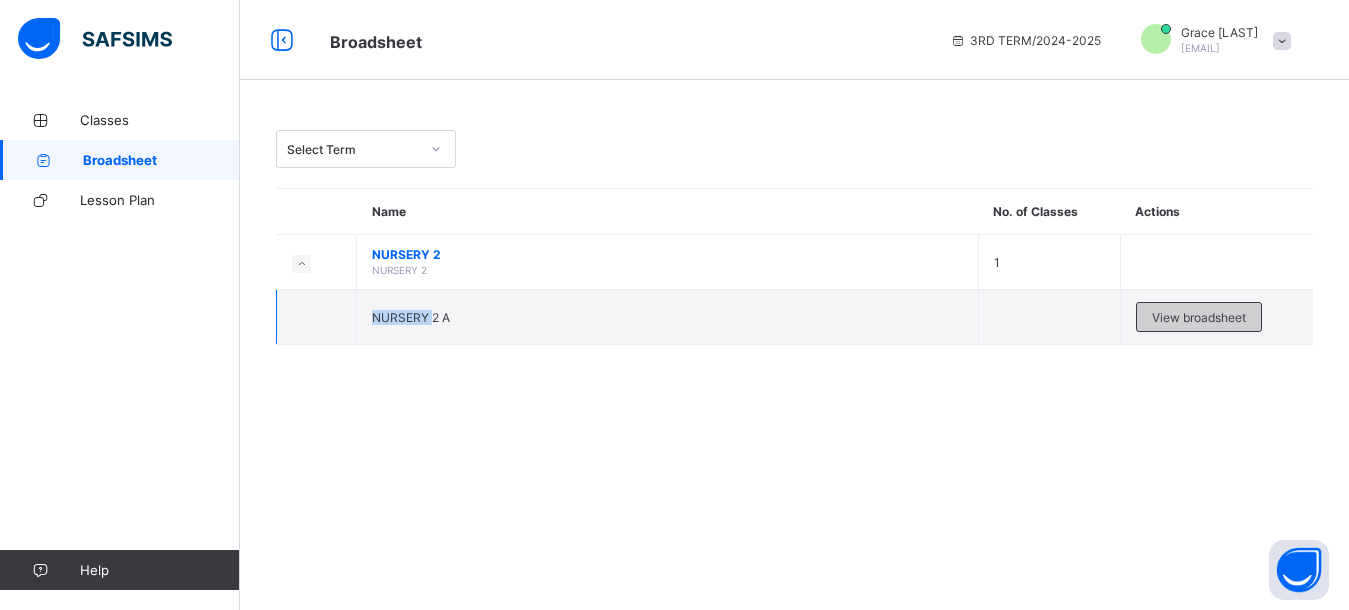 click on "View broadsheet" at bounding box center (1199, 317) 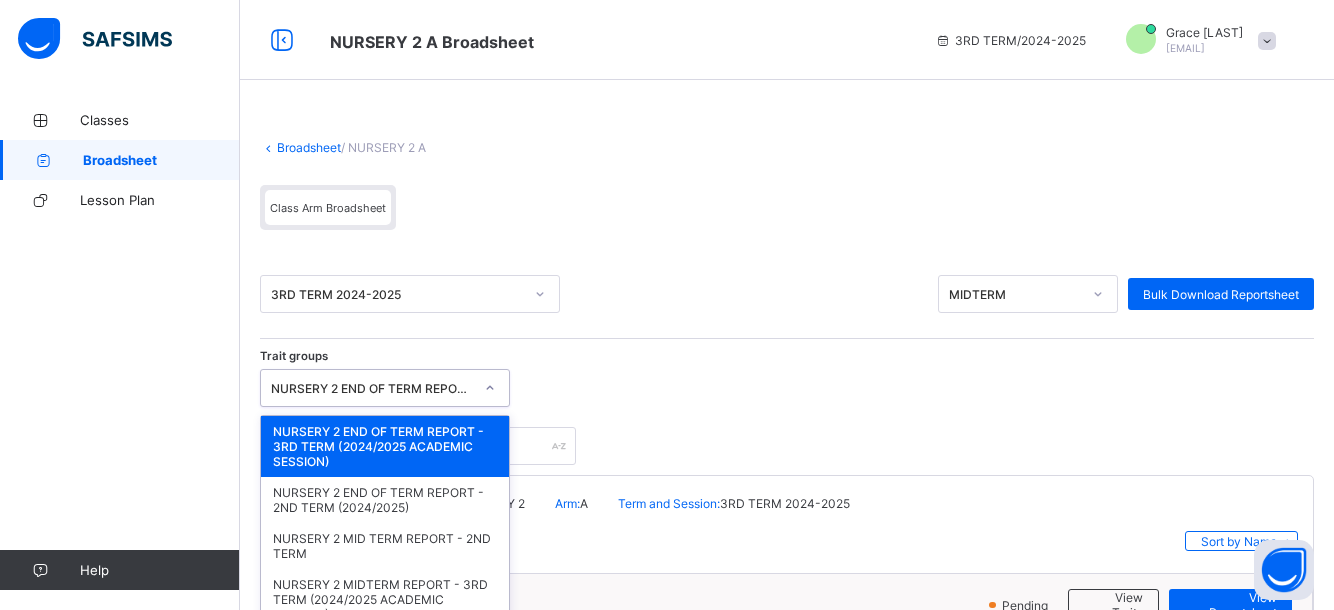 scroll, scrollTop: 29, scrollLeft: 0, axis: vertical 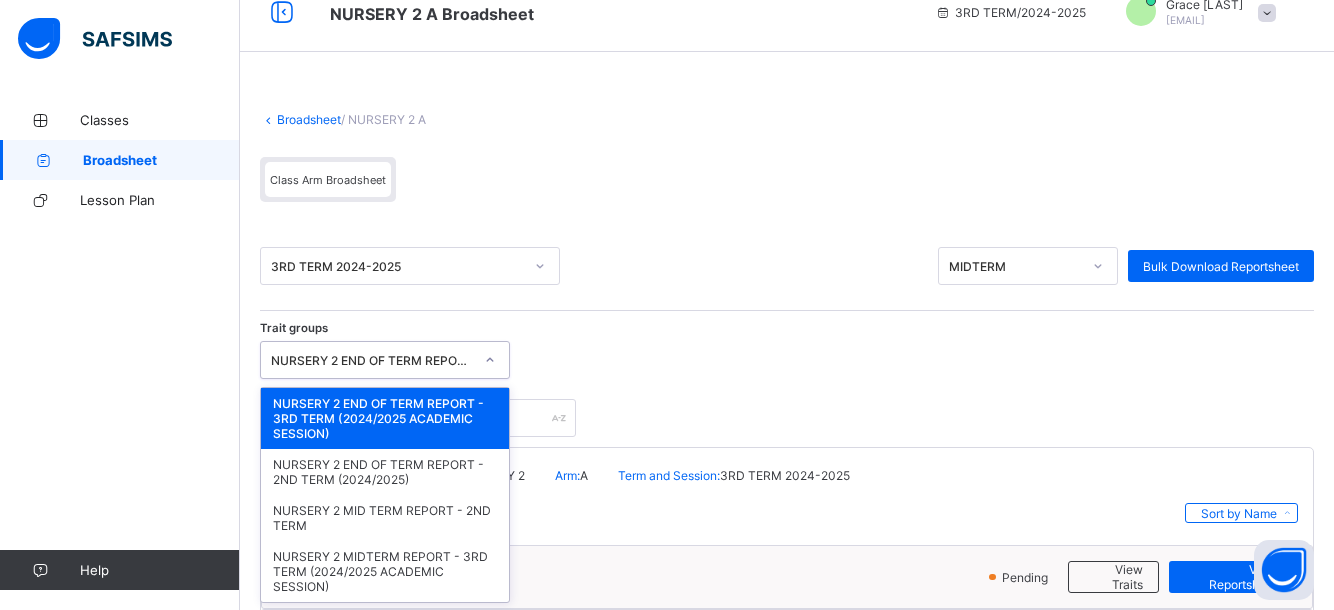 click on "option NURSERY 2 END OF TERM REPORT - 3RD TERM (2024/2025 ACADEMIC SESSION) focused, 1 of 4. 4 results available. Use Up and Down to choose options, press Enter to select the currently focused option, press Escape to exit the menu, press Tab to select the option and exit the menu. NURSERY 2 END OF TERM REPORT - 3RD TERM (2024/2025 ACADEMIC SESSION) NURSERY 2 END OF TERM REPORT - 3RD TERM (2024/2025 ACADEMIC SESSION) NURSERY 2 END OF TERM REPORT - 2ND TERM (2024/2025) NURSERY 2 MID TERM REPORT - 2ND TERM NURSERY 2 MIDTERM REPORT - 3RD TERM (2024/2025 ACADEMIC SESSION)" at bounding box center [385, 360] 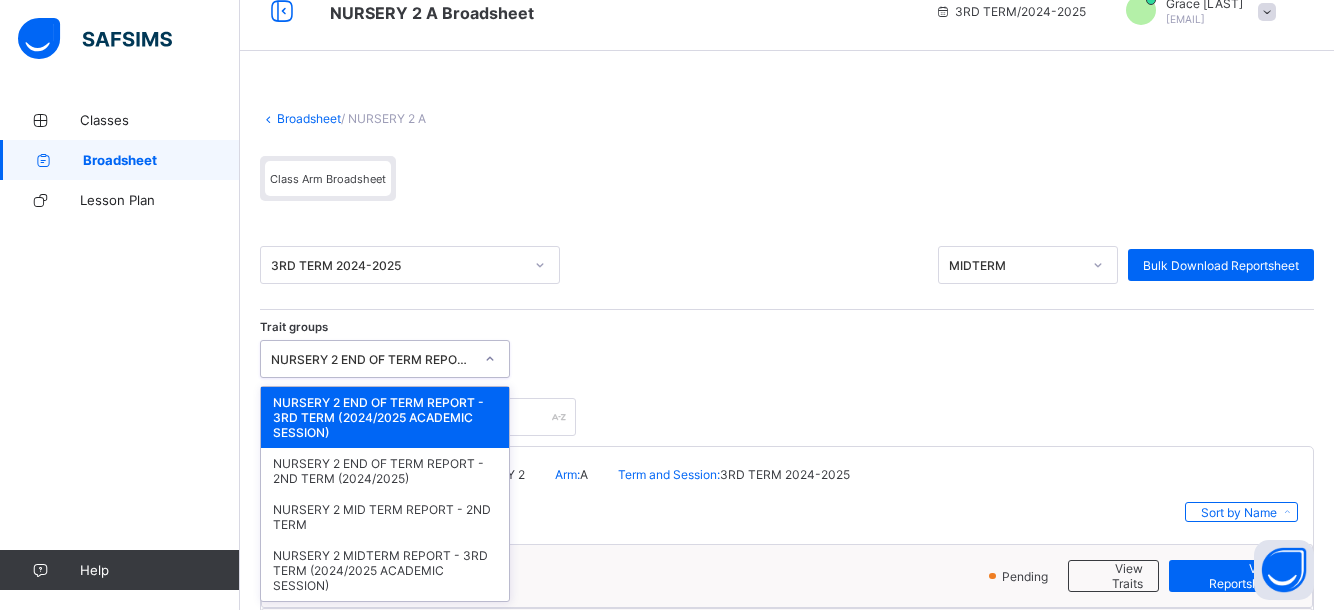click on "NURSERY 2 END OF TERM REPORT - 3RD TERM (2024/2025 ACADEMIC SESSION)" at bounding box center (385, 417) 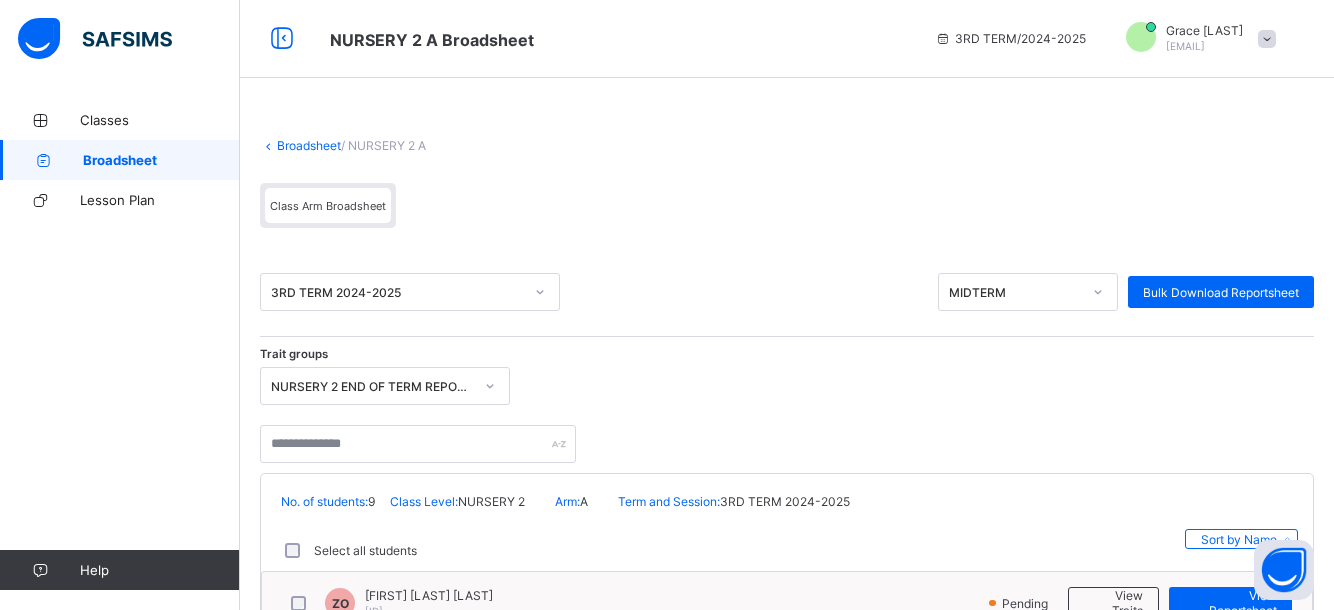 scroll, scrollTop: 0, scrollLeft: 0, axis: both 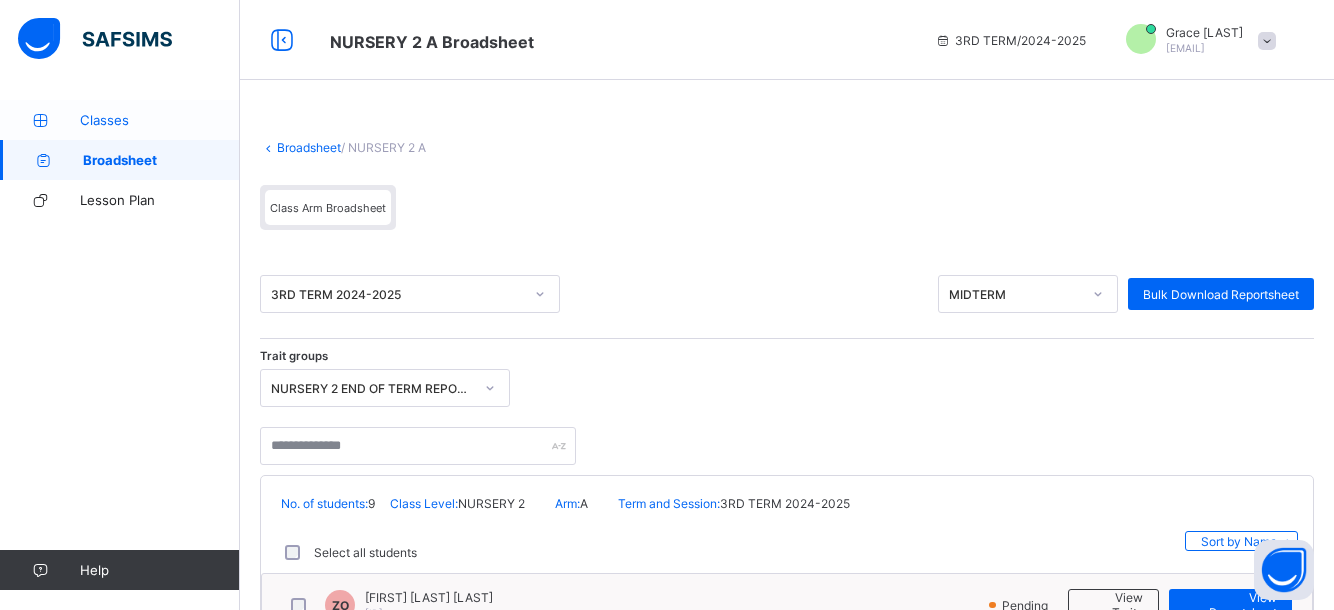 click on "Classes" at bounding box center [160, 120] 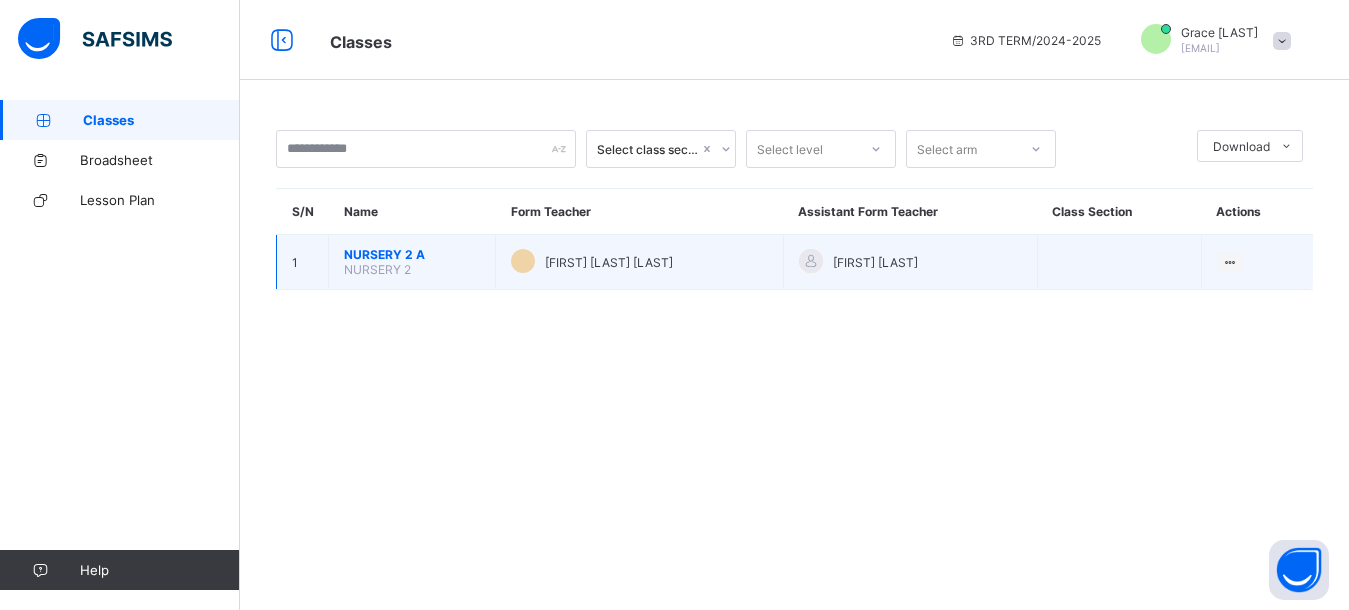 click on "NURSERY 2   A" at bounding box center [412, 254] 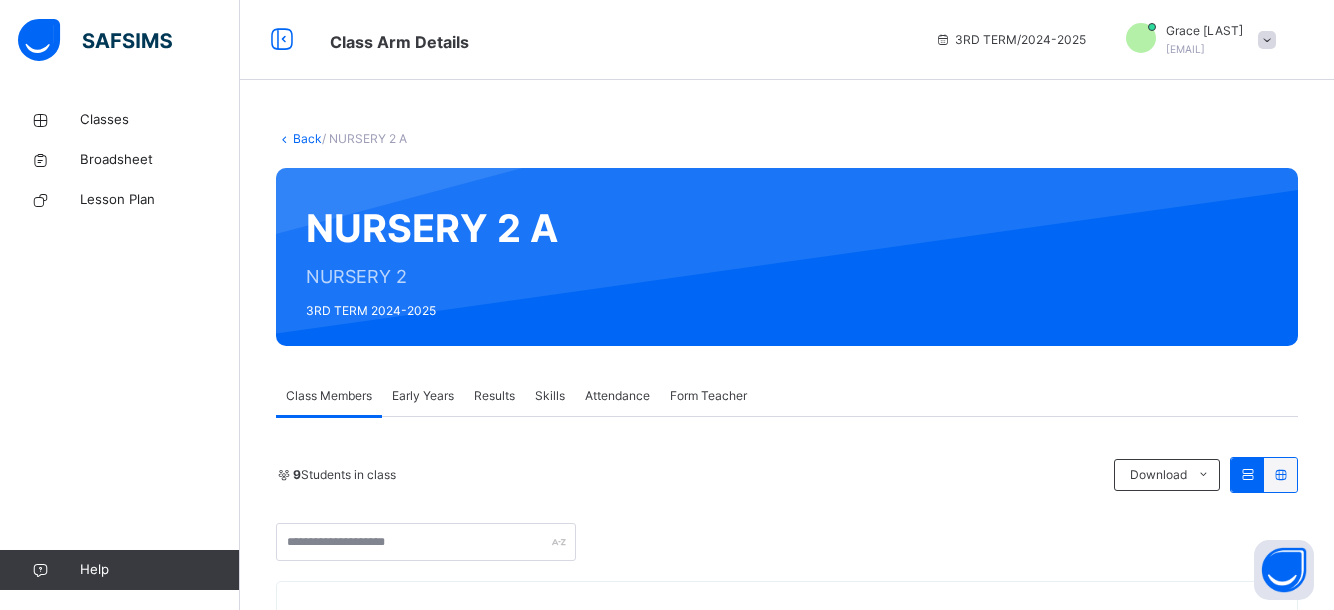 click on "Skills" at bounding box center (550, 396) 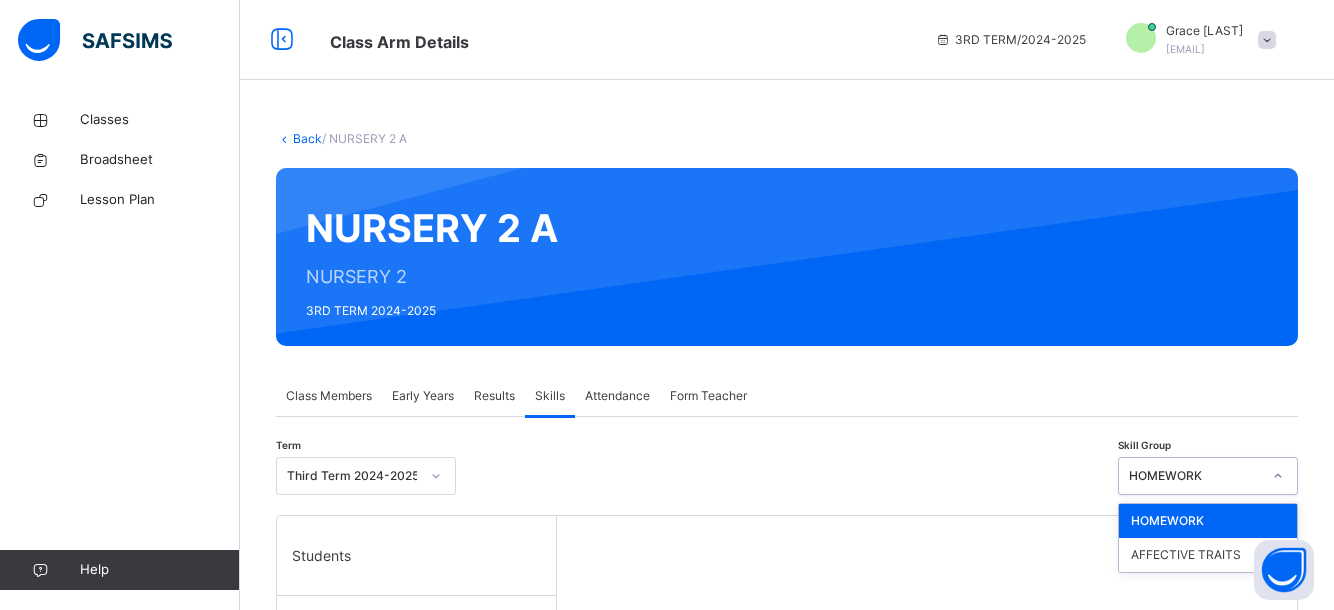 click 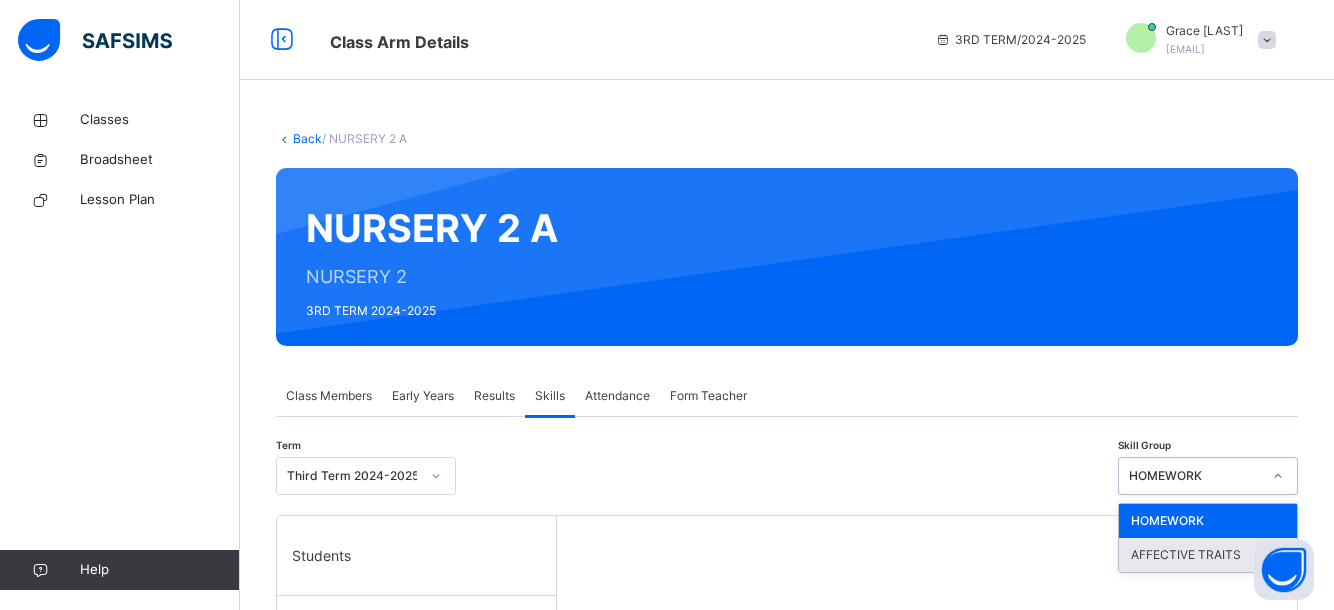click on "AFFECTIVE TRAITS" at bounding box center [1208, 555] 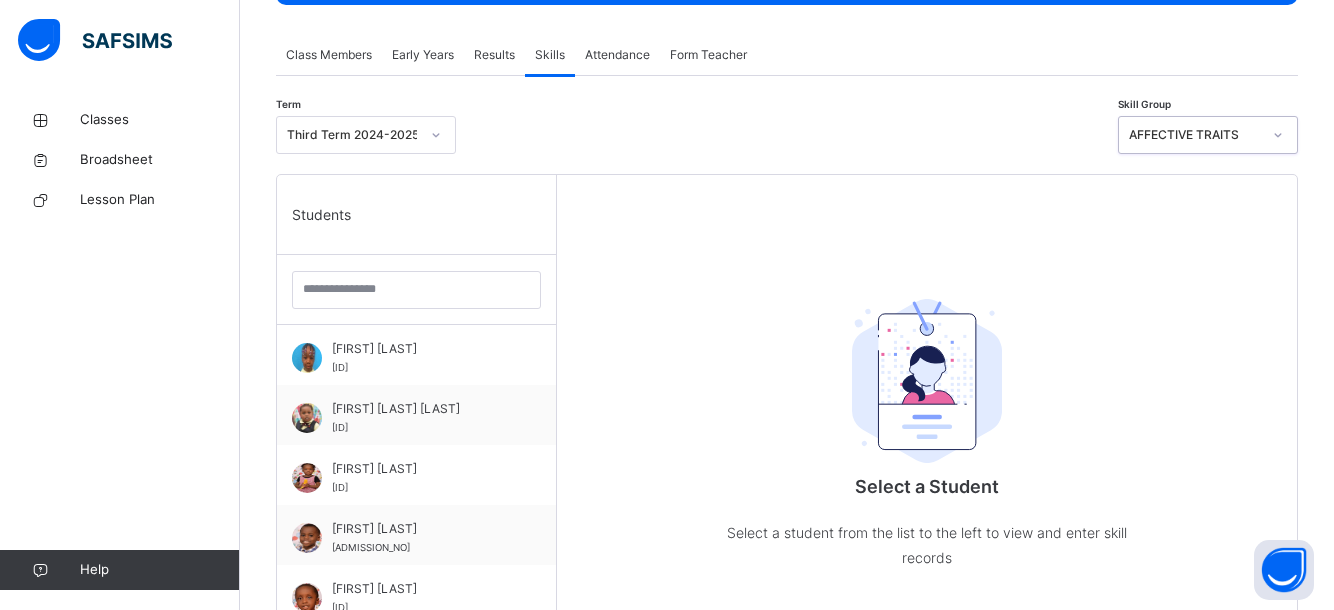 scroll, scrollTop: 360, scrollLeft: 0, axis: vertical 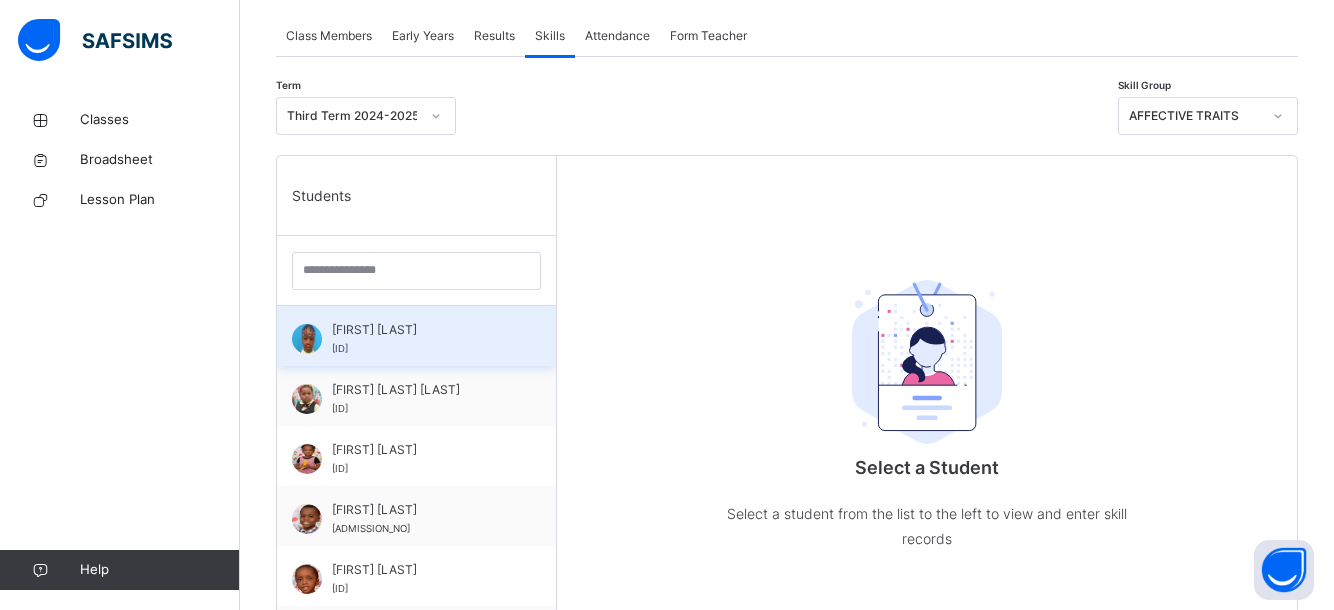 click on "[FIRST] [LAST]" at bounding box center [421, 330] 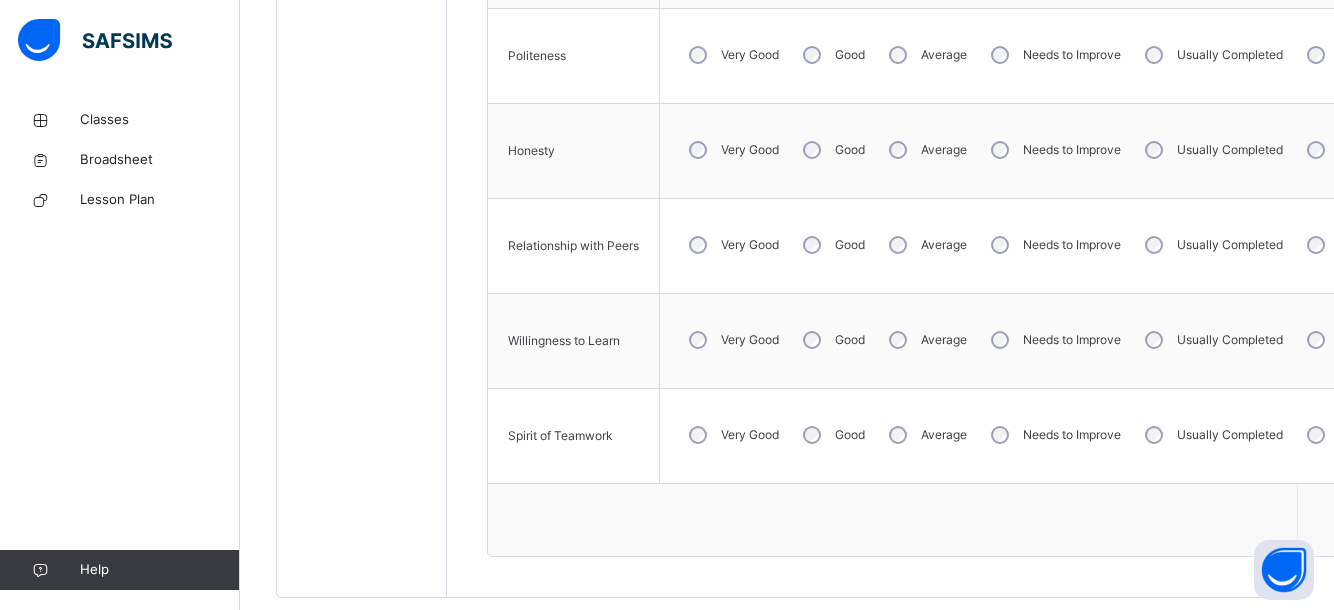 scroll, scrollTop: 1211, scrollLeft: 0, axis: vertical 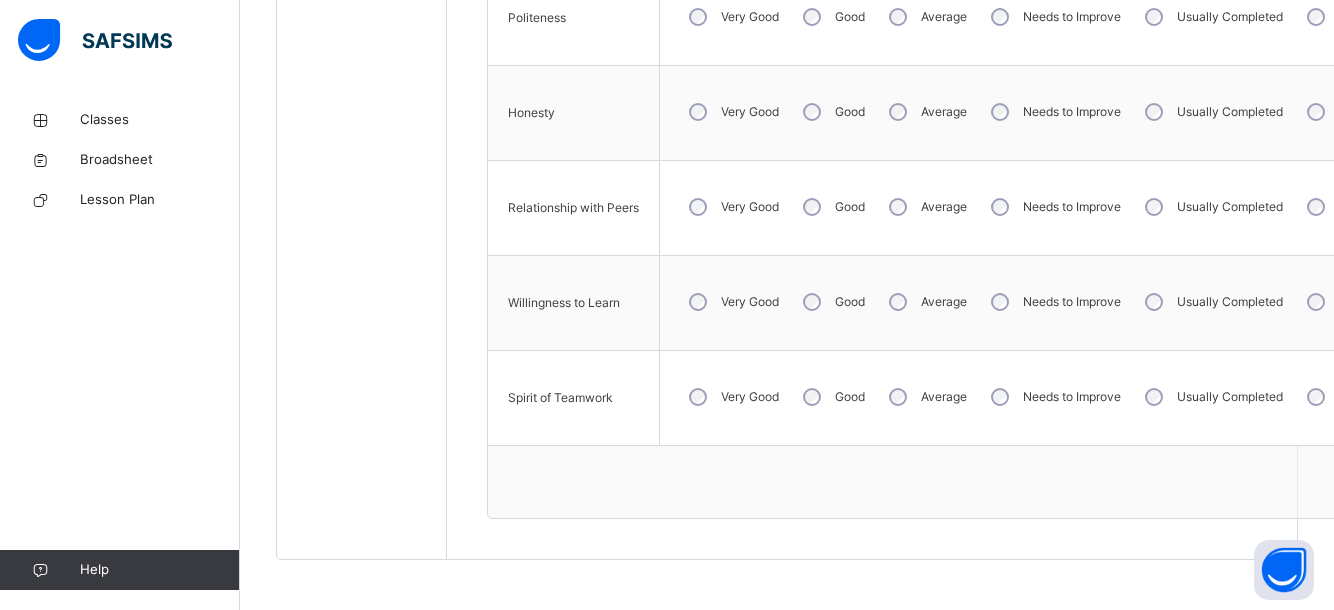 click on "Skill Grades Punctuality Very Good  Good  Average Needs to Improve Usually Completed Sometimes Completed Seldom Completed Health Very Good  Good  Average Needs to Improve Usually Completed Sometimes Completed Seldom Completed Mental Alertness Very Good  Good  Average Needs to Improve Usually Completed Sometimes Completed Seldom Completed Respect Very Good  Good  Average Needs to Improve Usually Completed Sometimes Completed Seldom Completed Neatness Very Good  Good  Average Needs to Improve Usually Completed Sometimes Completed Seldom Completed Politeness Very Good  Good  Average Needs to Improve Usually Completed Sometimes Completed Seldom Completed Honesty Very Good  Good  Average Needs to Improve Usually Completed Sometimes Completed Seldom Completed Relationship with Peers Very Good  Good  Average Needs to Improve Usually Completed Sometimes Completed Seldom Completed Willingness to Learn Very Good  Good  Average Needs to Improve Usually Completed Sometimes Completed Seldom Completed Spirit of Teamwork" at bounding box center [1075, -28] 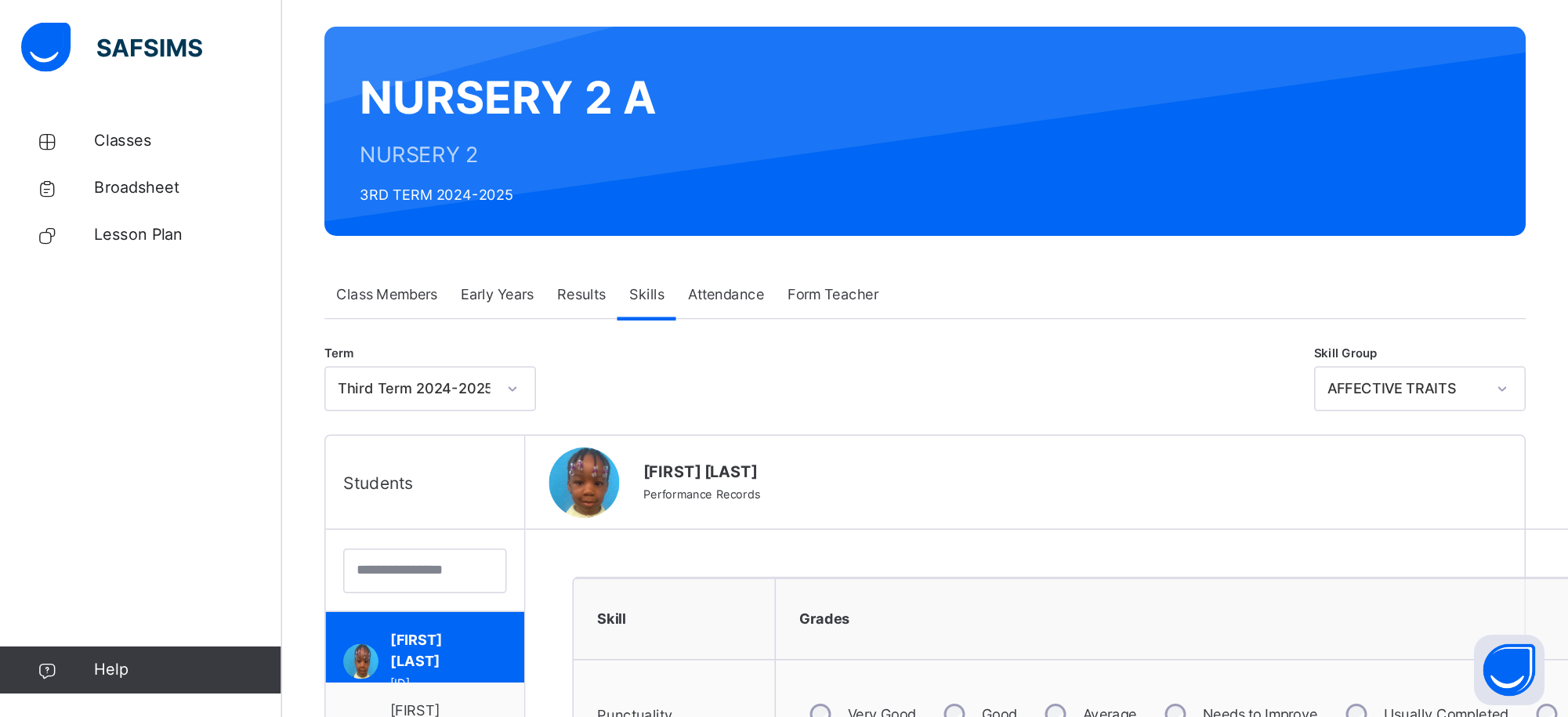 scroll, scrollTop: 0, scrollLeft: 0, axis: both 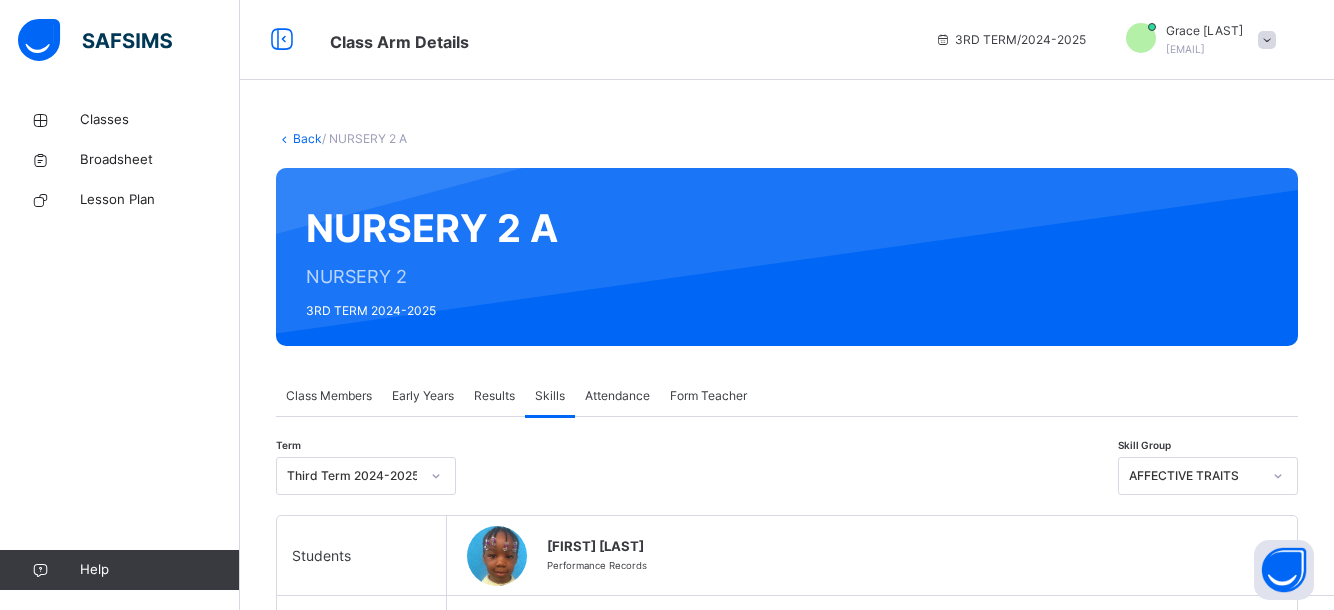 drag, startPoint x: 282, startPoint y: 39, endPoint x: 680, endPoint y: 108, distance: 403.9369 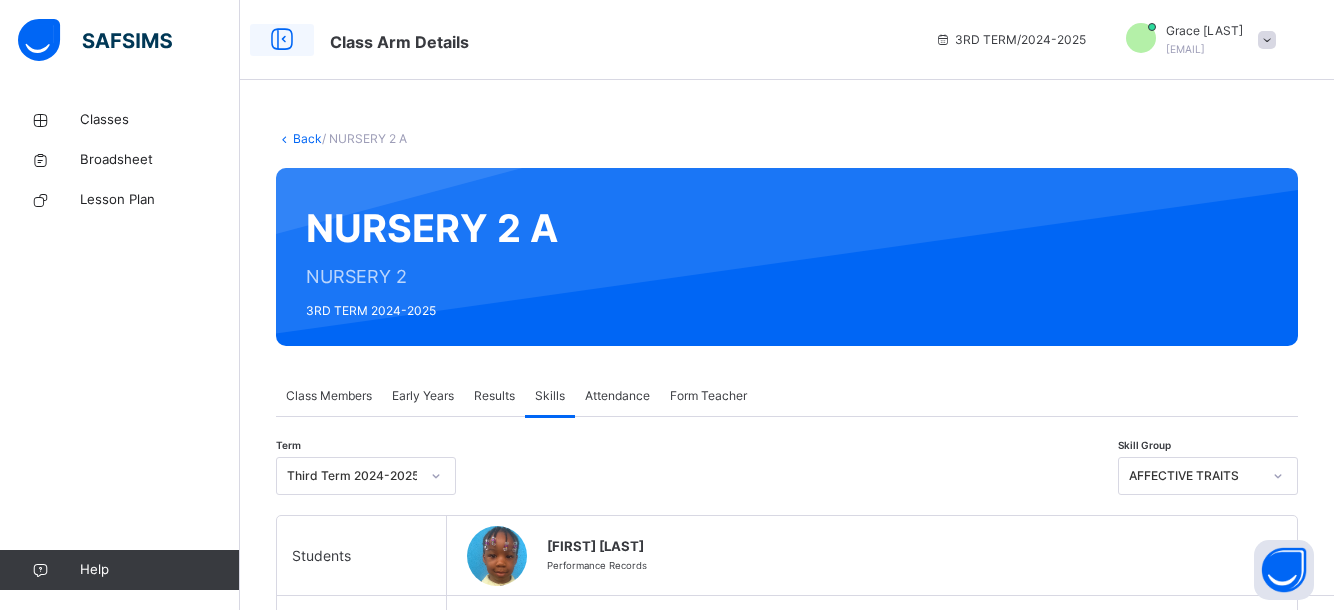 click at bounding box center [282, 40] 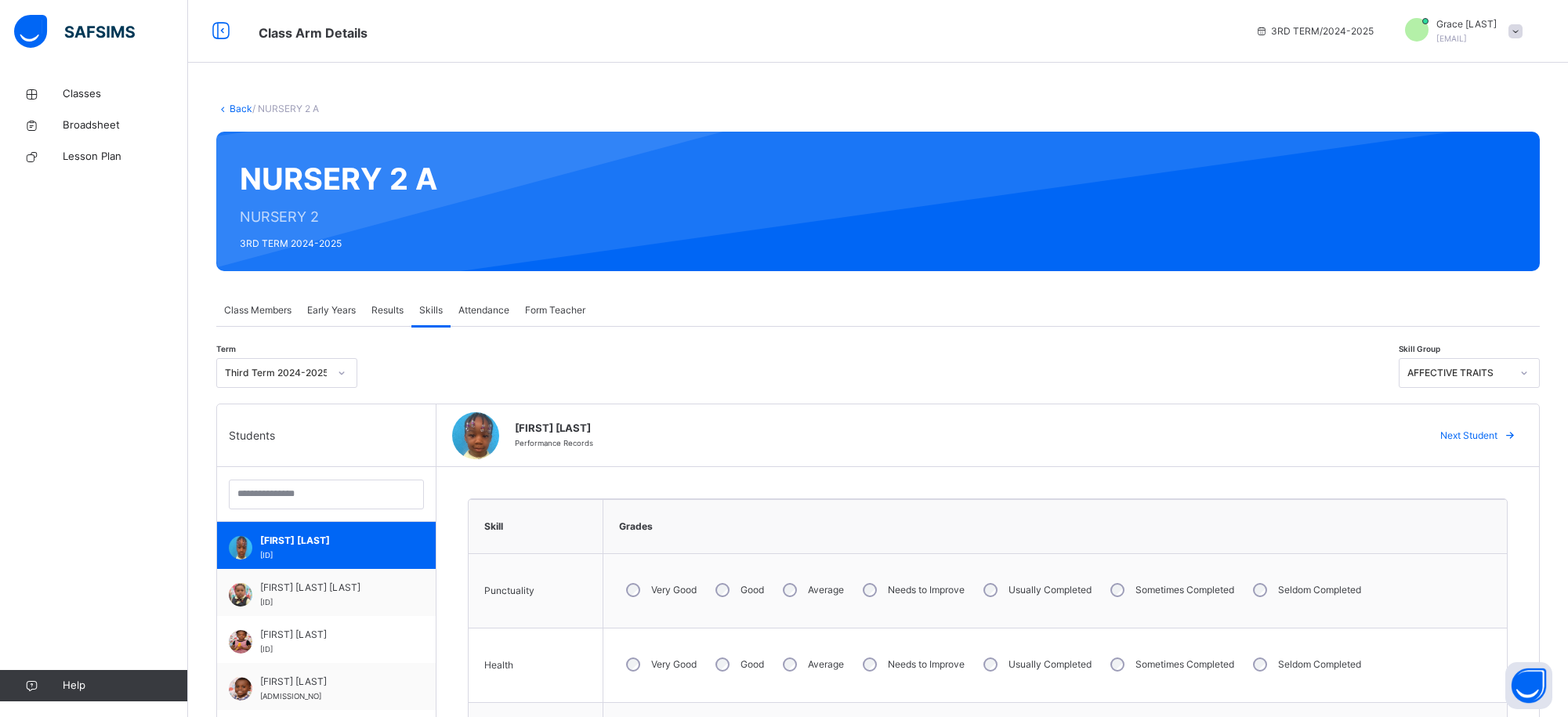 drag, startPoint x: 986, startPoint y: 0, endPoint x: 1052, endPoint y: 73, distance: 98.4124 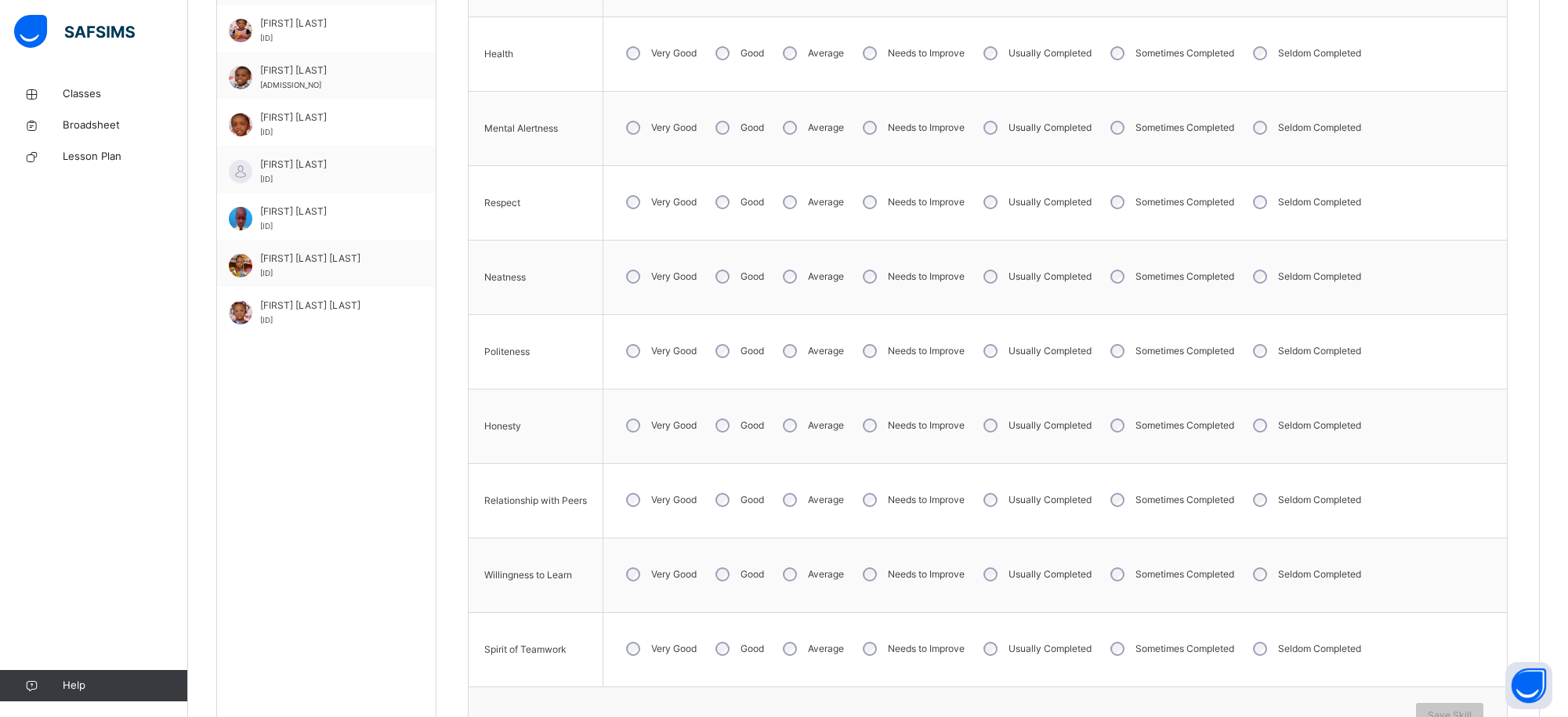 scroll, scrollTop: 715, scrollLeft: 0, axis: vertical 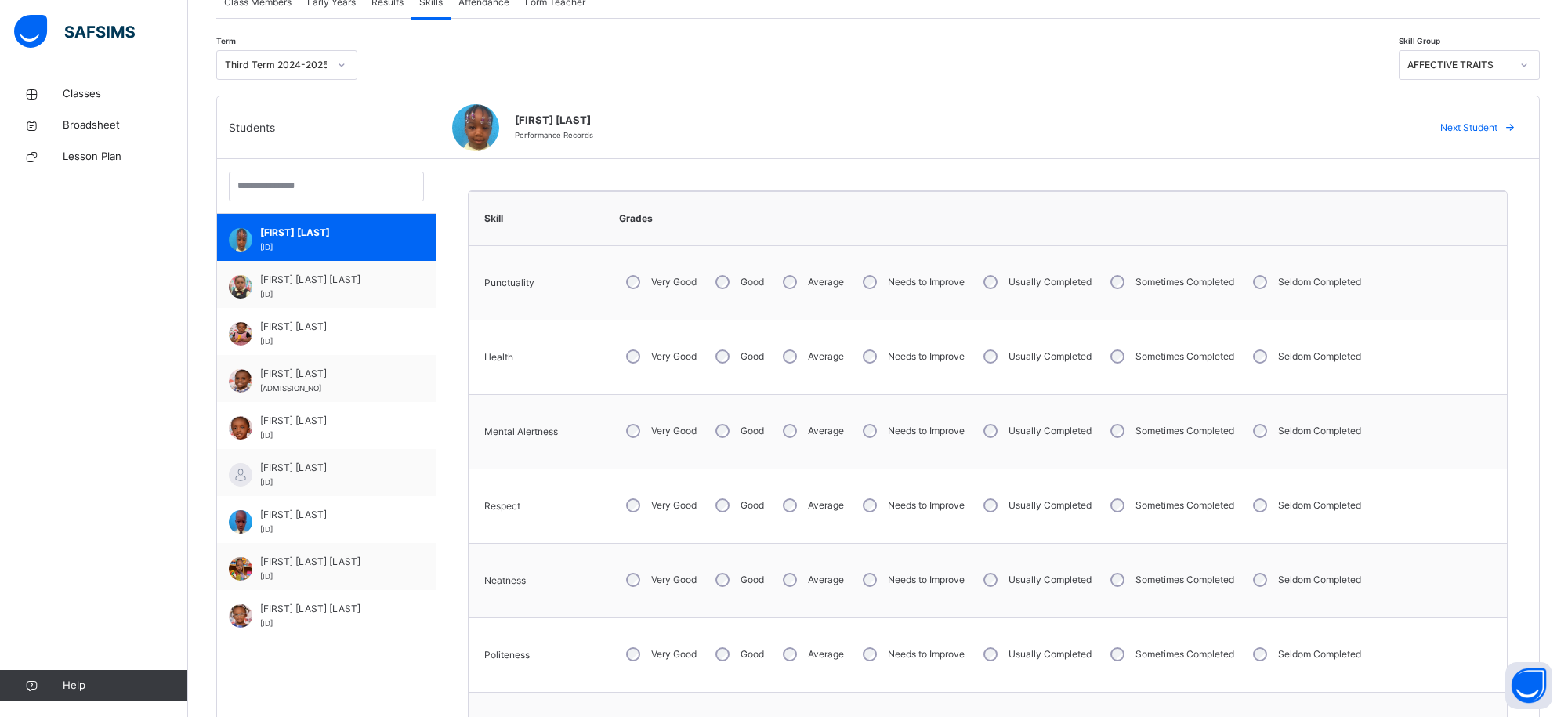 click on "Good" at bounding box center [738, 505] 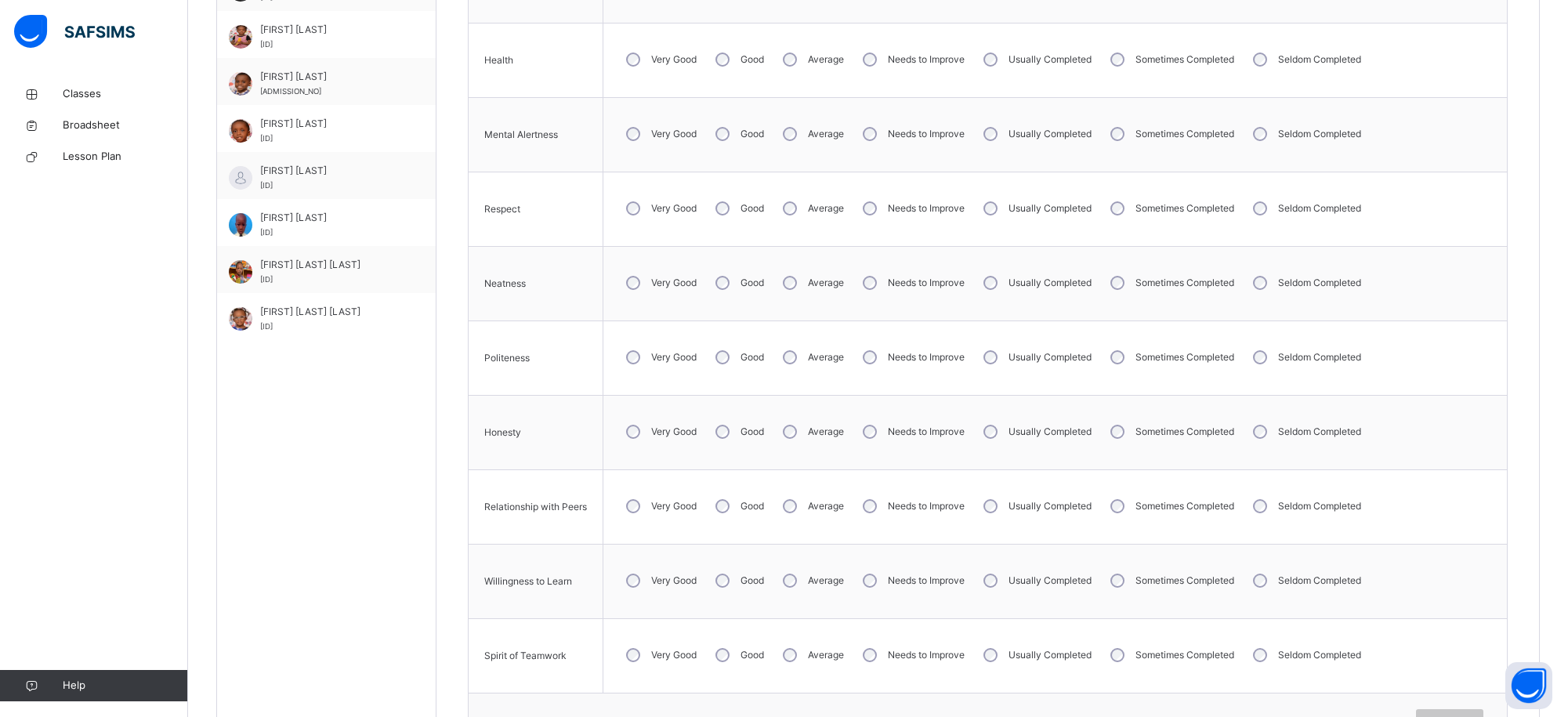 scroll, scrollTop: 684, scrollLeft: 0, axis: vertical 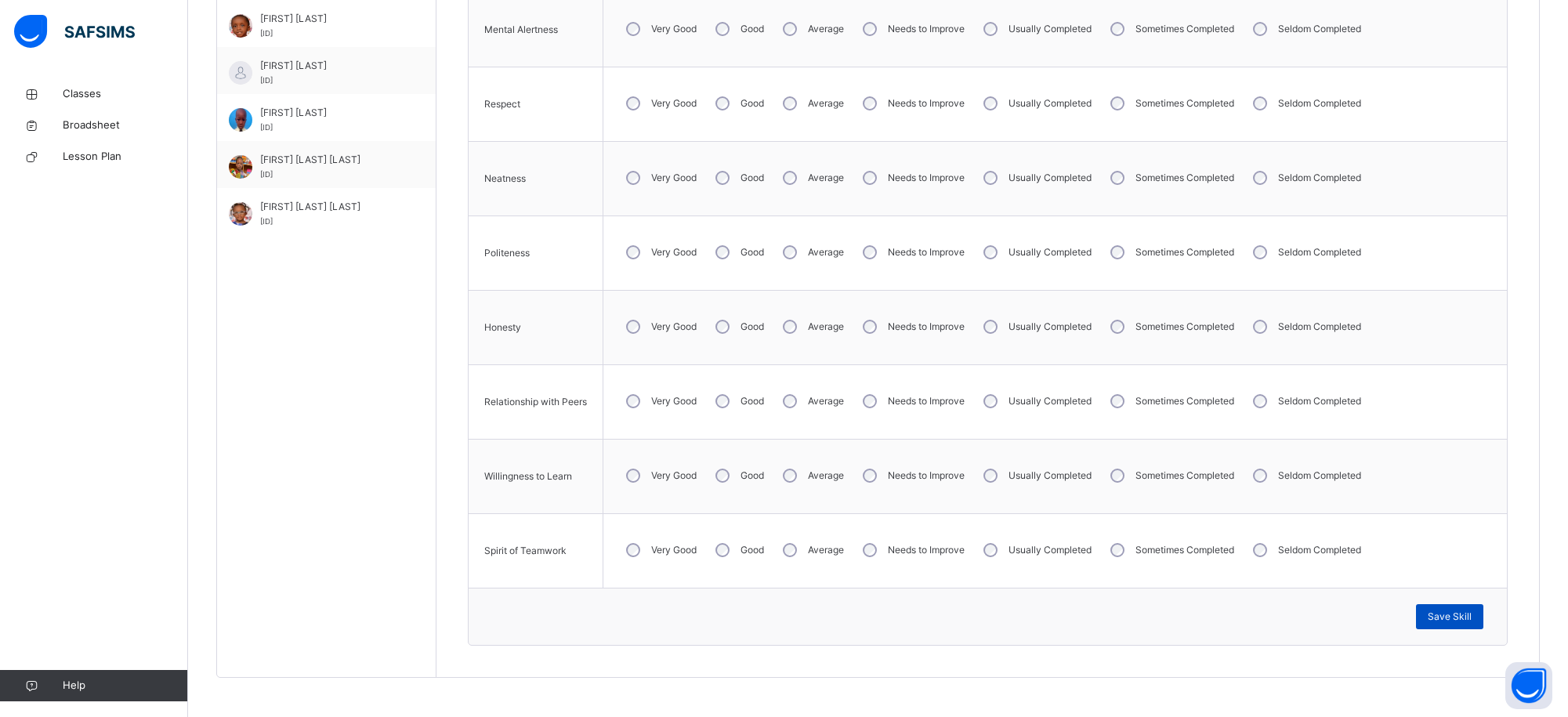 click on "Save Skill" at bounding box center [1450, 617] 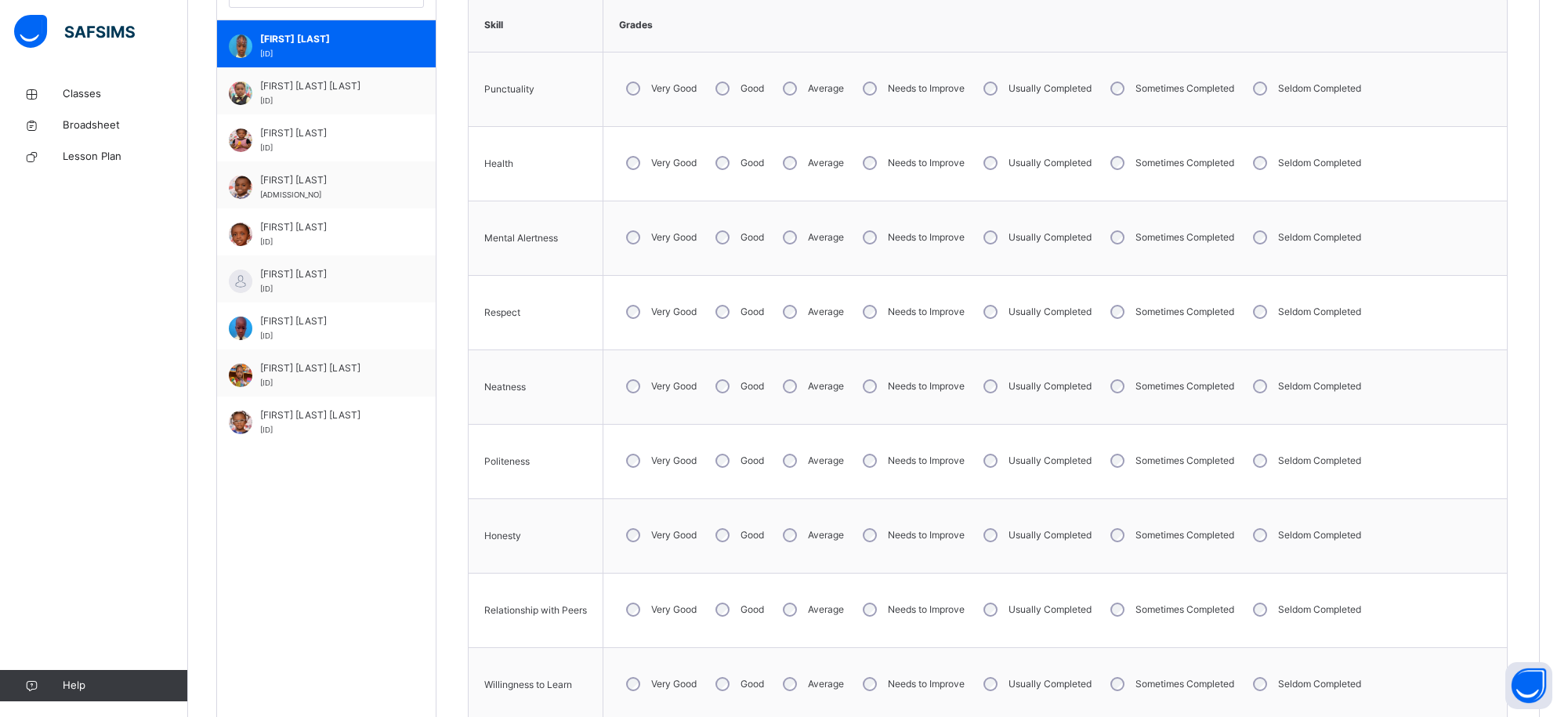 scroll, scrollTop: 480, scrollLeft: 0, axis: vertical 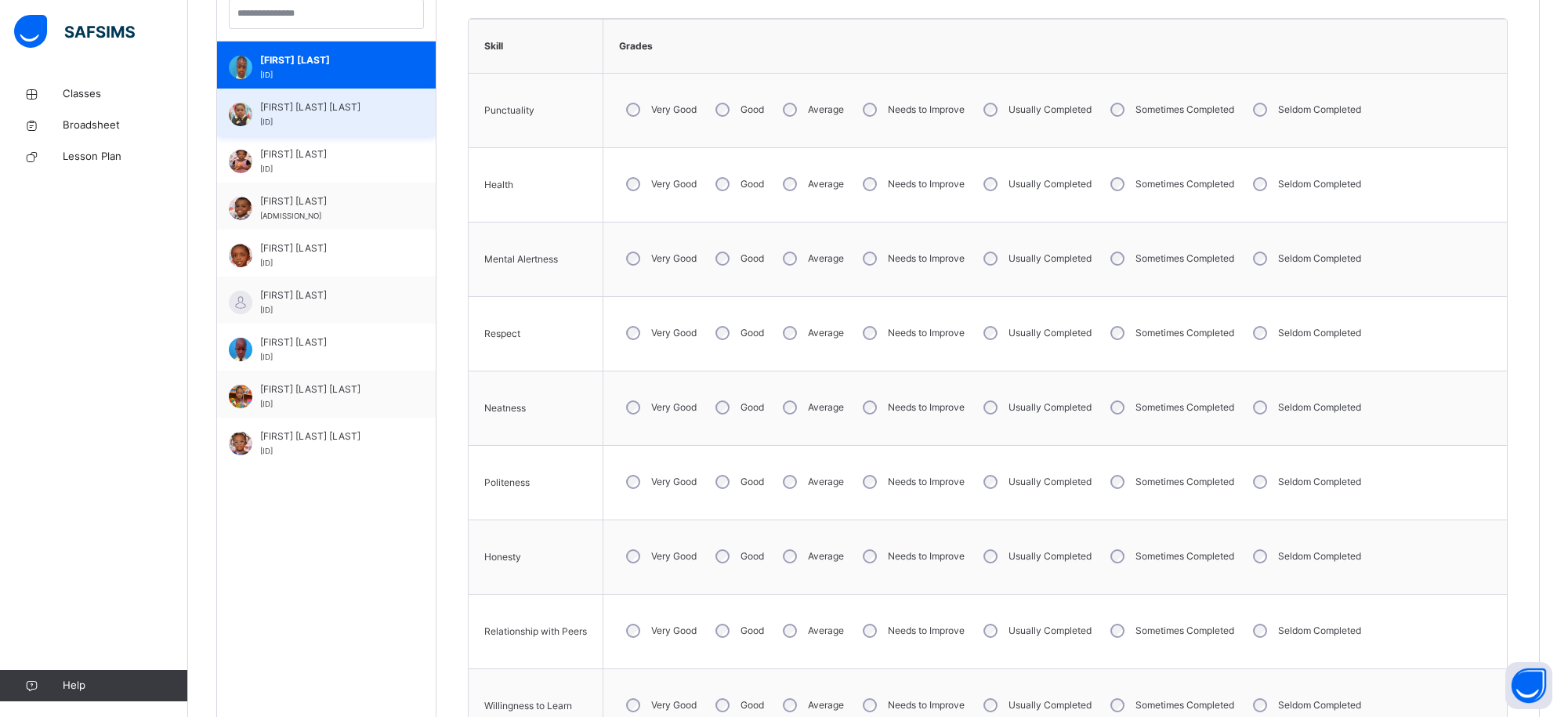 click on "[FIRST] [MIDDLE] [LAST]" at bounding box center (330, 107) 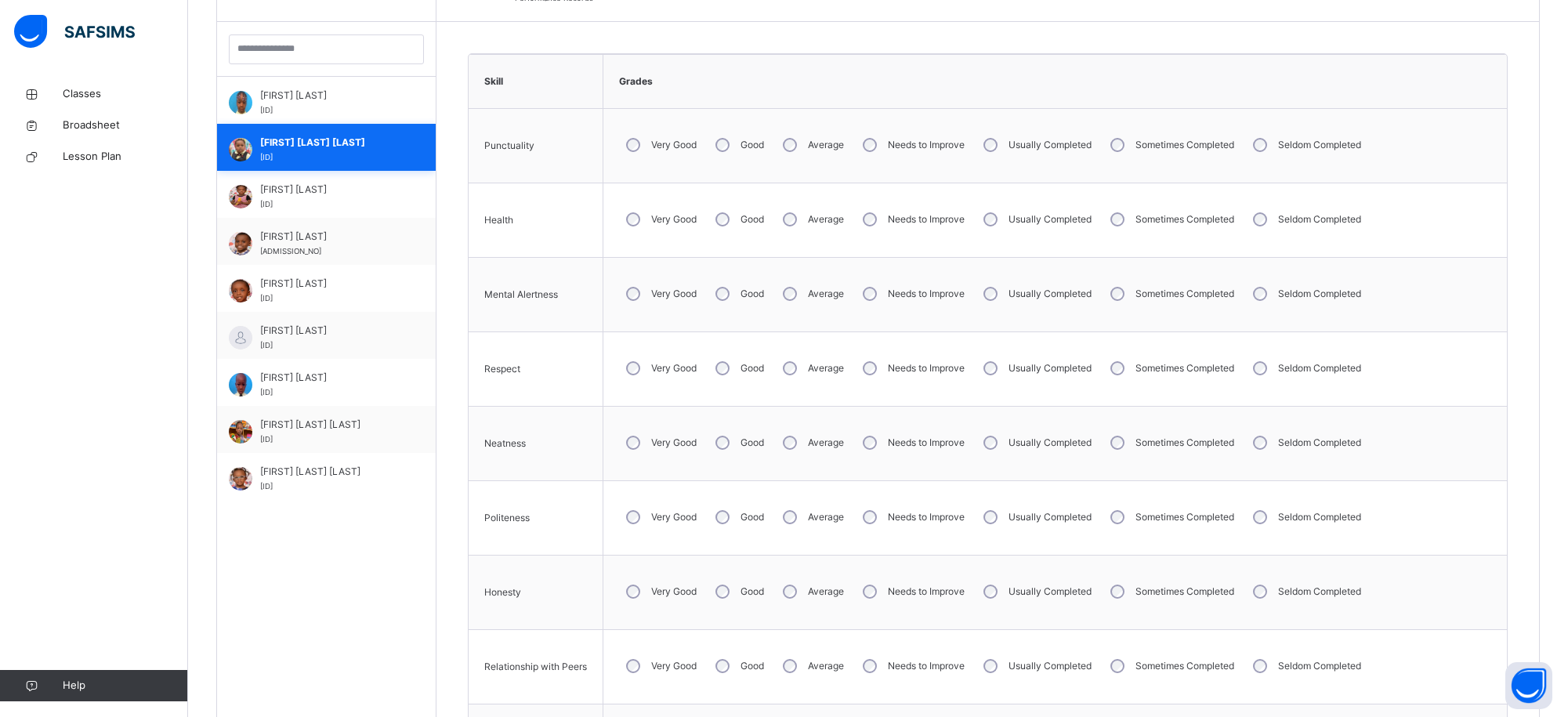 scroll, scrollTop: 480, scrollLeft: 0, axis: vertical 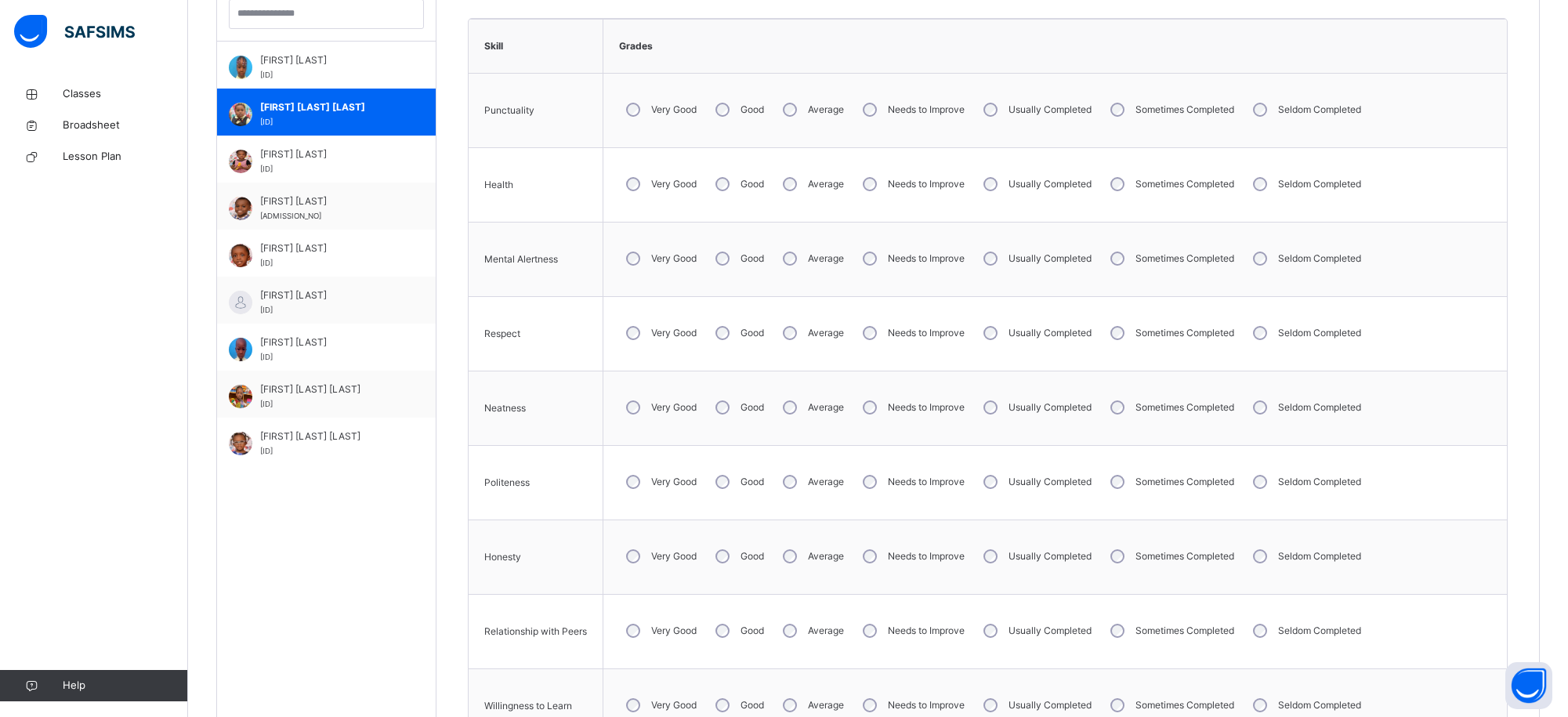 click on "Good" at bounding box center (738, 631) 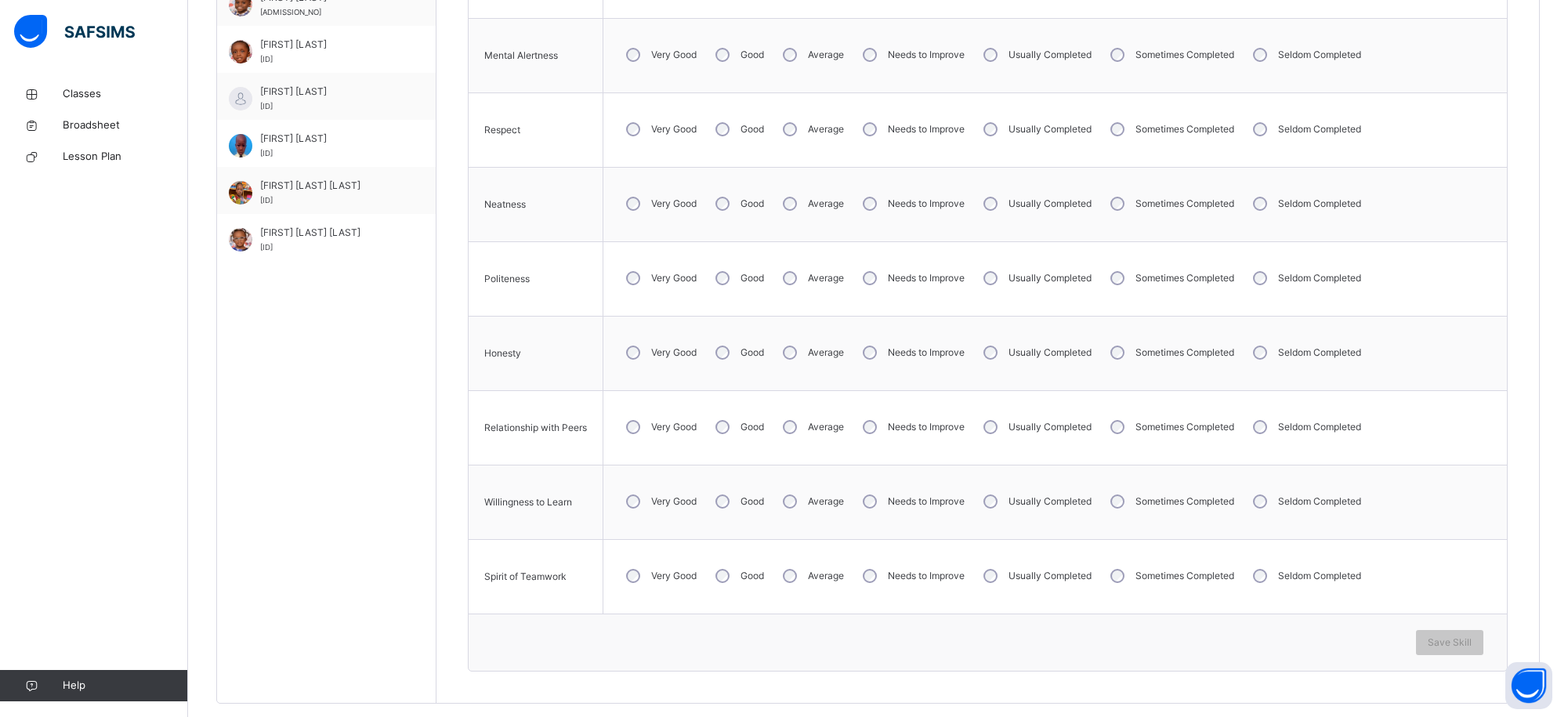 scroll, scrollTop: 715, scrollLeft: 0, axis: vertical 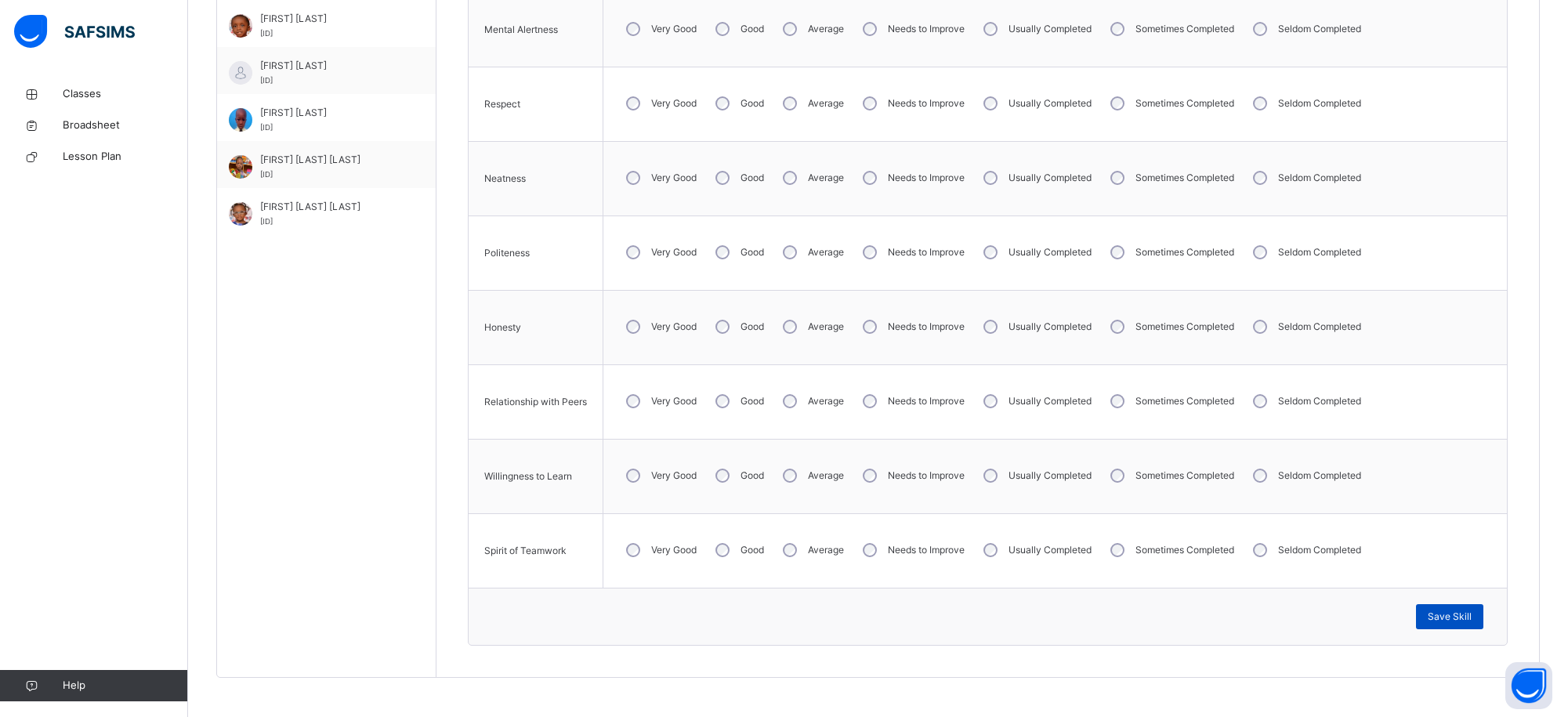 click on "Save Skill" at bounding box center [1450, 617] 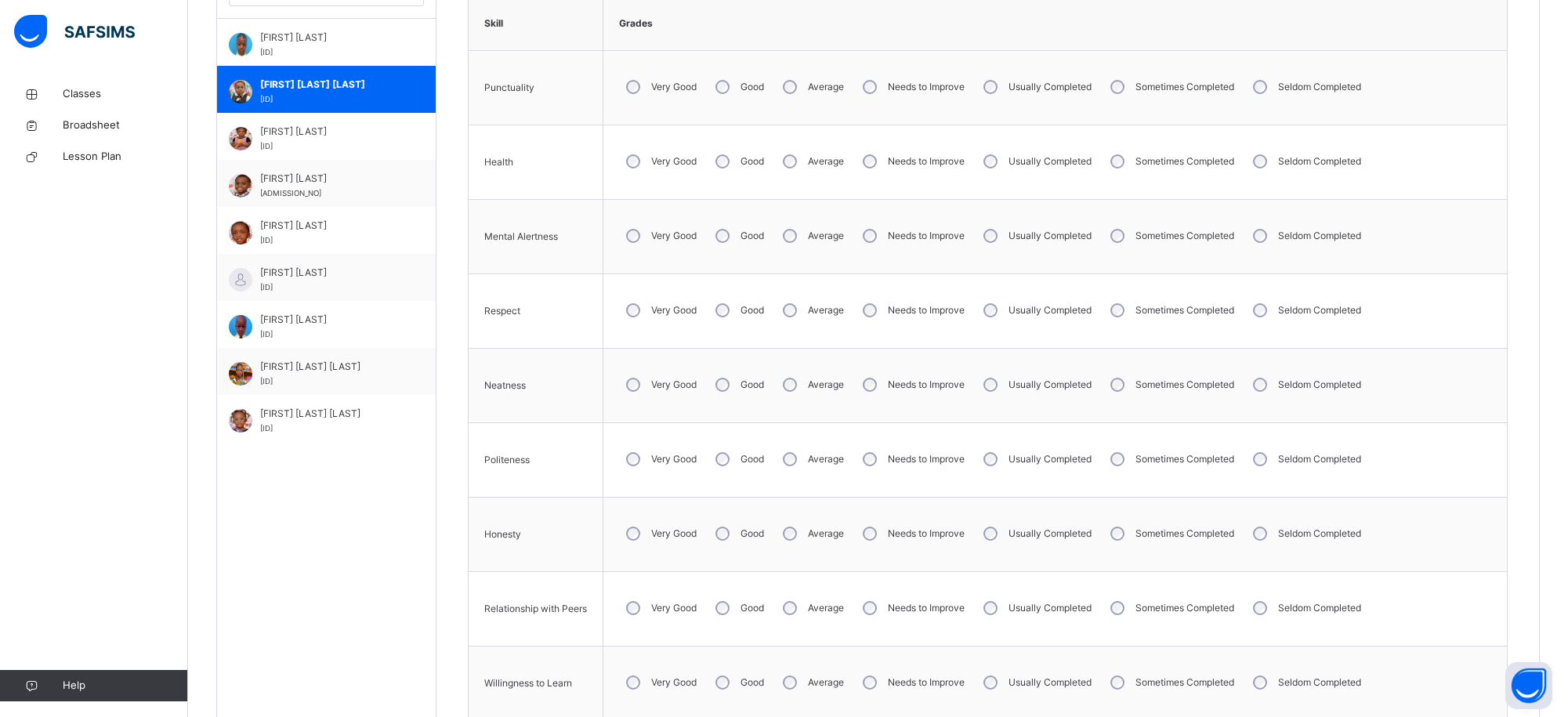 scroll, scrollTop: 496, scrollLeft: 0, axis: vertical 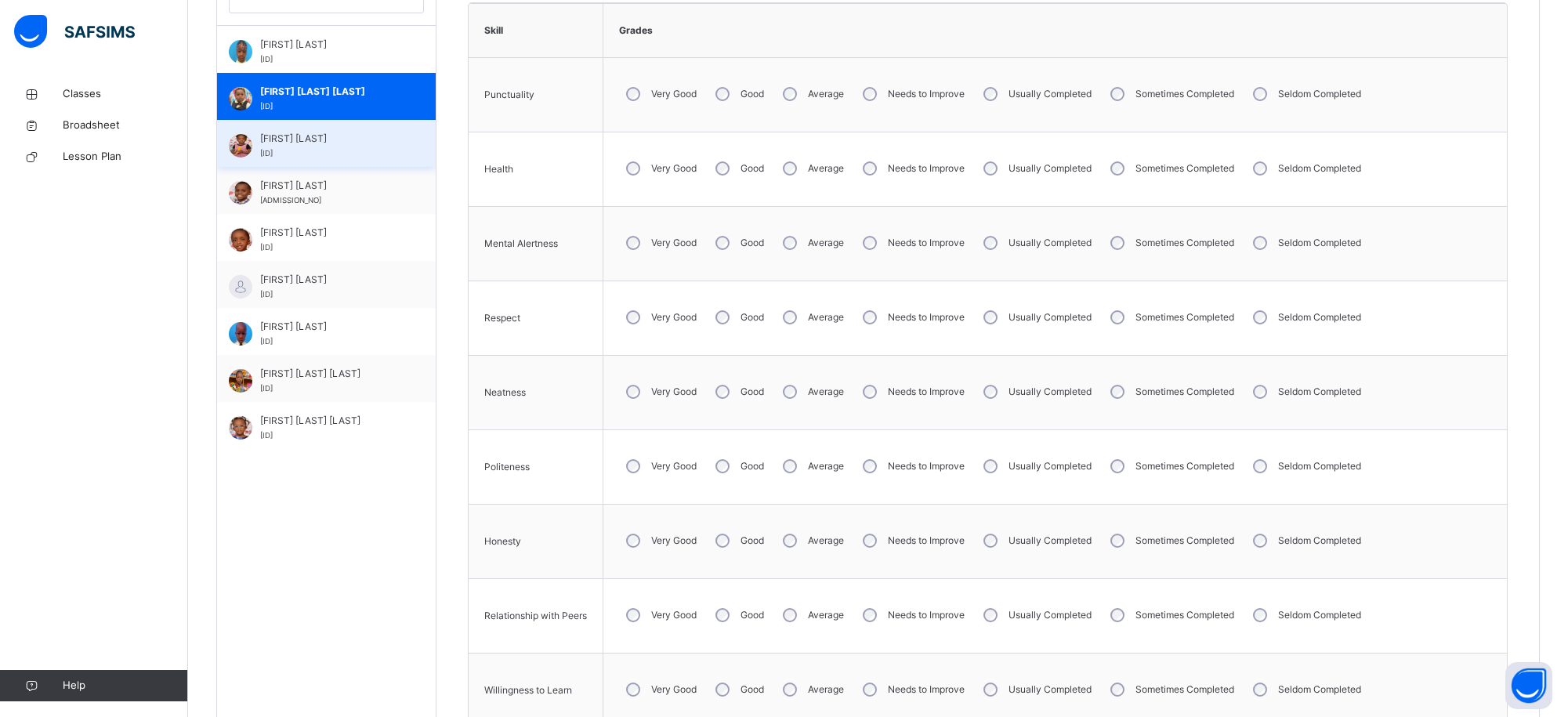 click on "[FIRST] [LAST]" at bounding box center [330, 139] 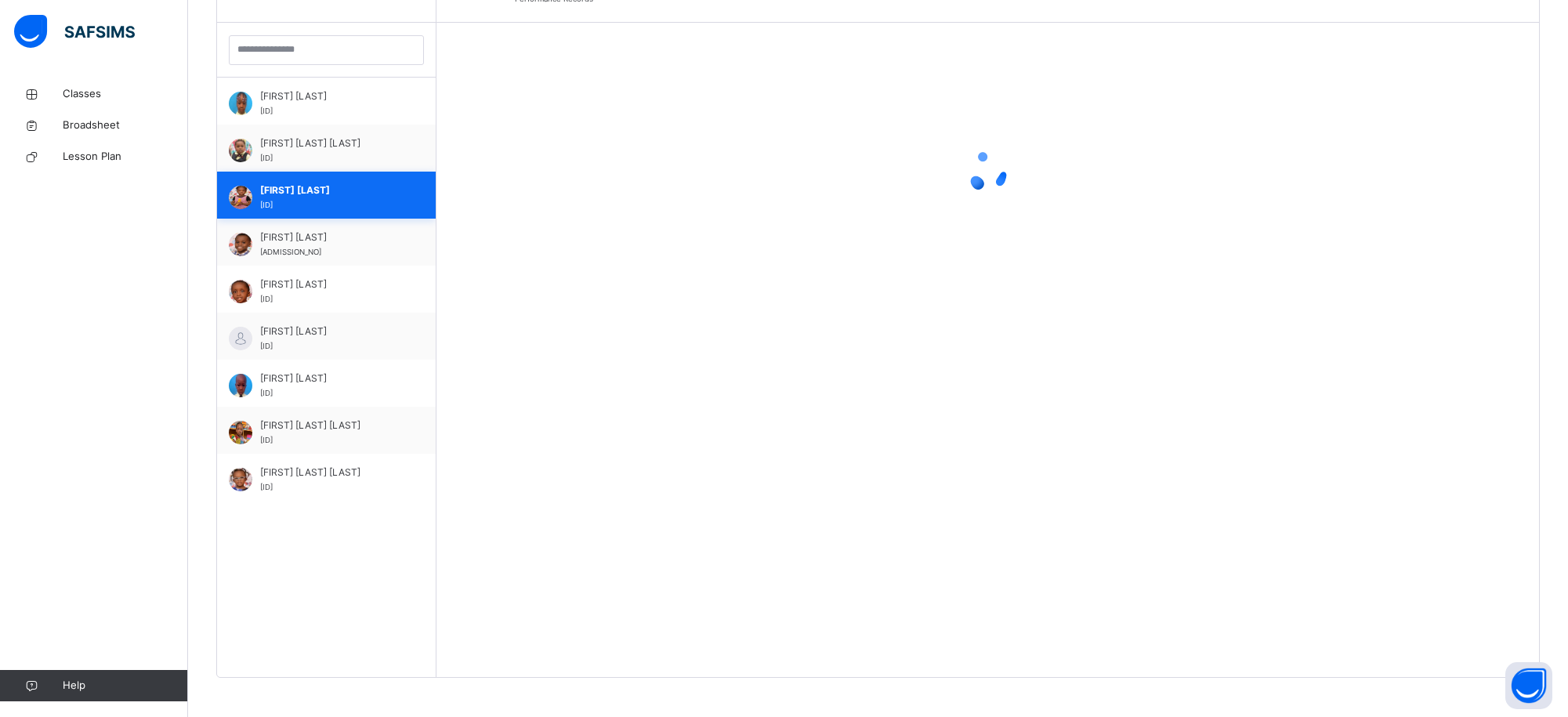 scroll, scrollTop: 496, scrollLeft: 0, axis: vertical 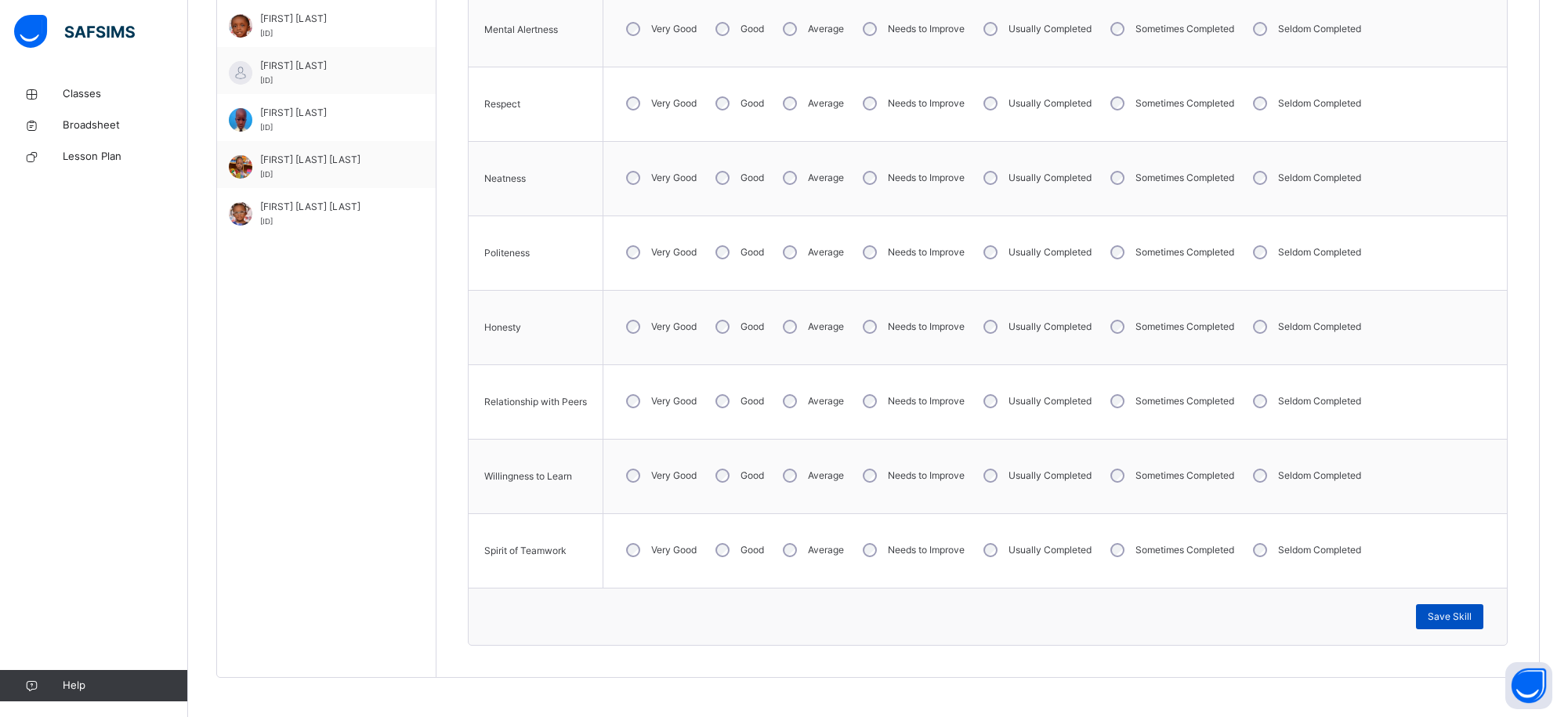 click on "Save Skill" at bounding box center (1450, 617) 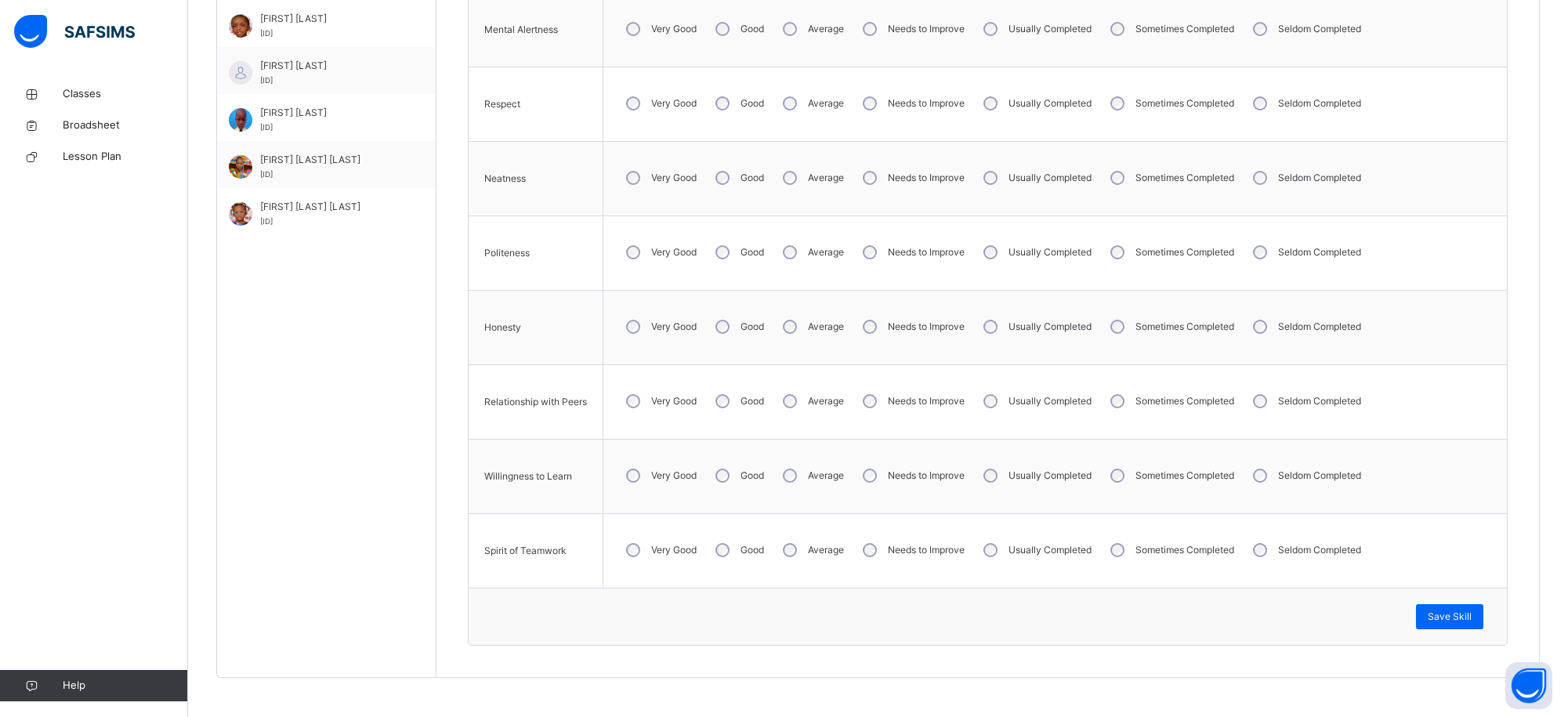 click on "Very Good  Good  Average Needs to Improve Usually Completed Sometimes Completed Seldom Completed" at bounding box center (1056, 551) 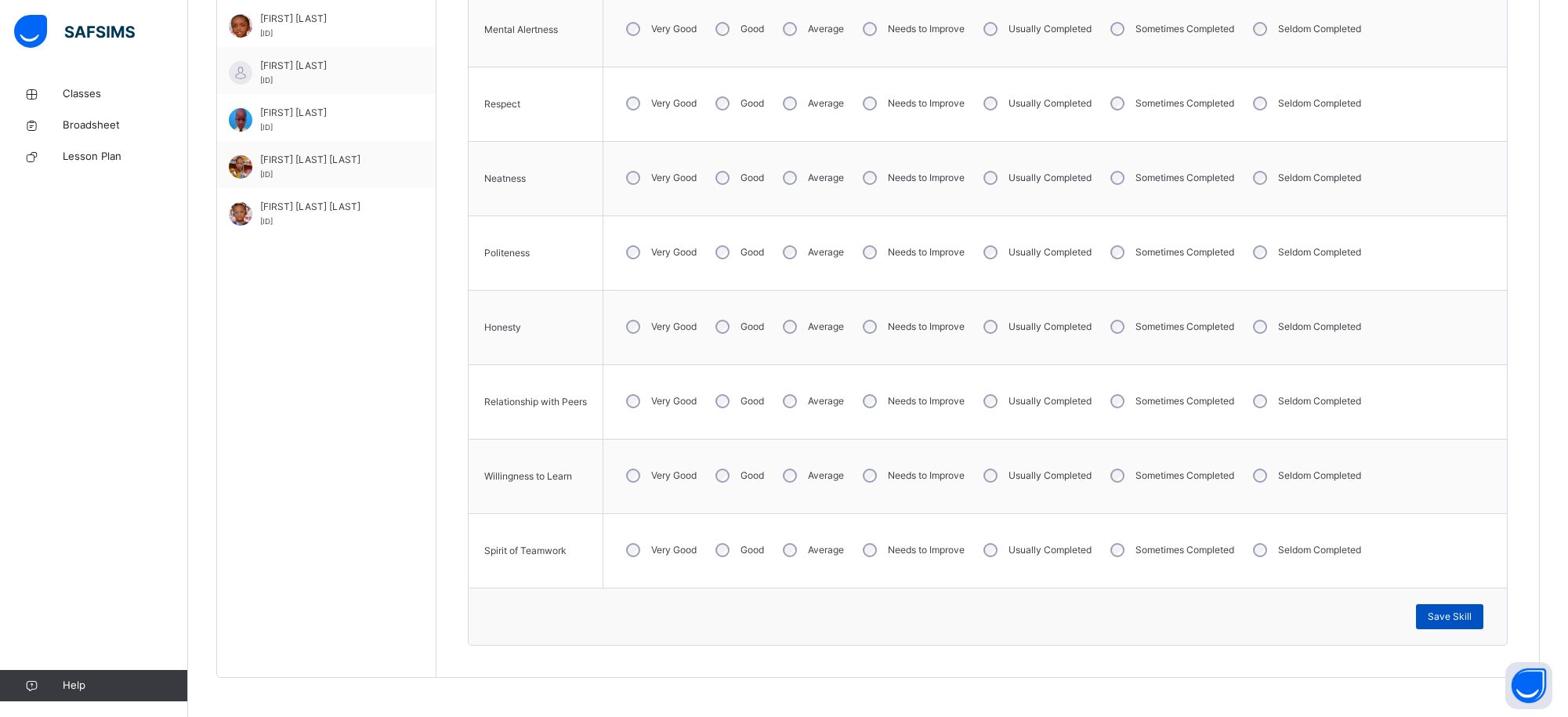click on "Save Skill" at bounding box center (1450, 617) 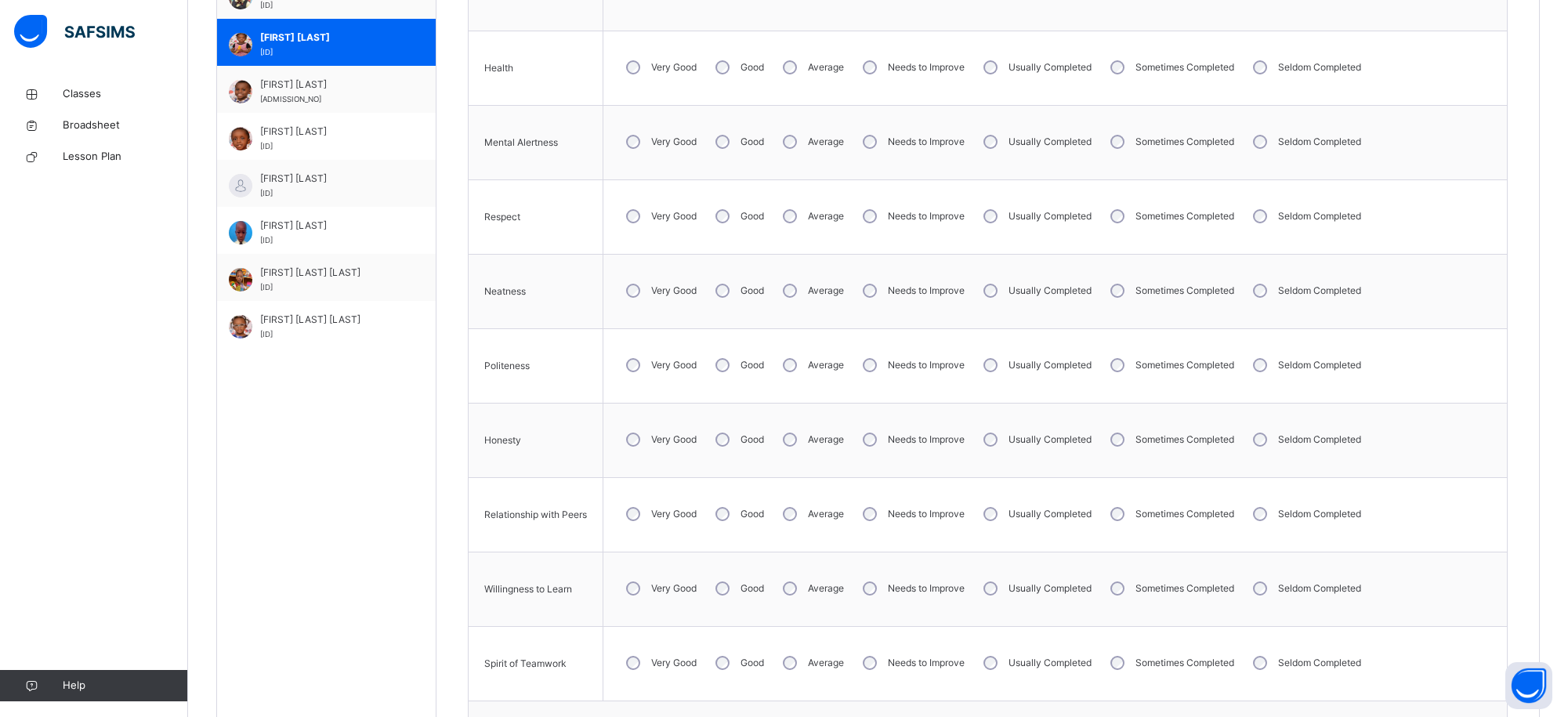 scroll, scrollTop: 574, scrollLeft: 0, axis: vertical 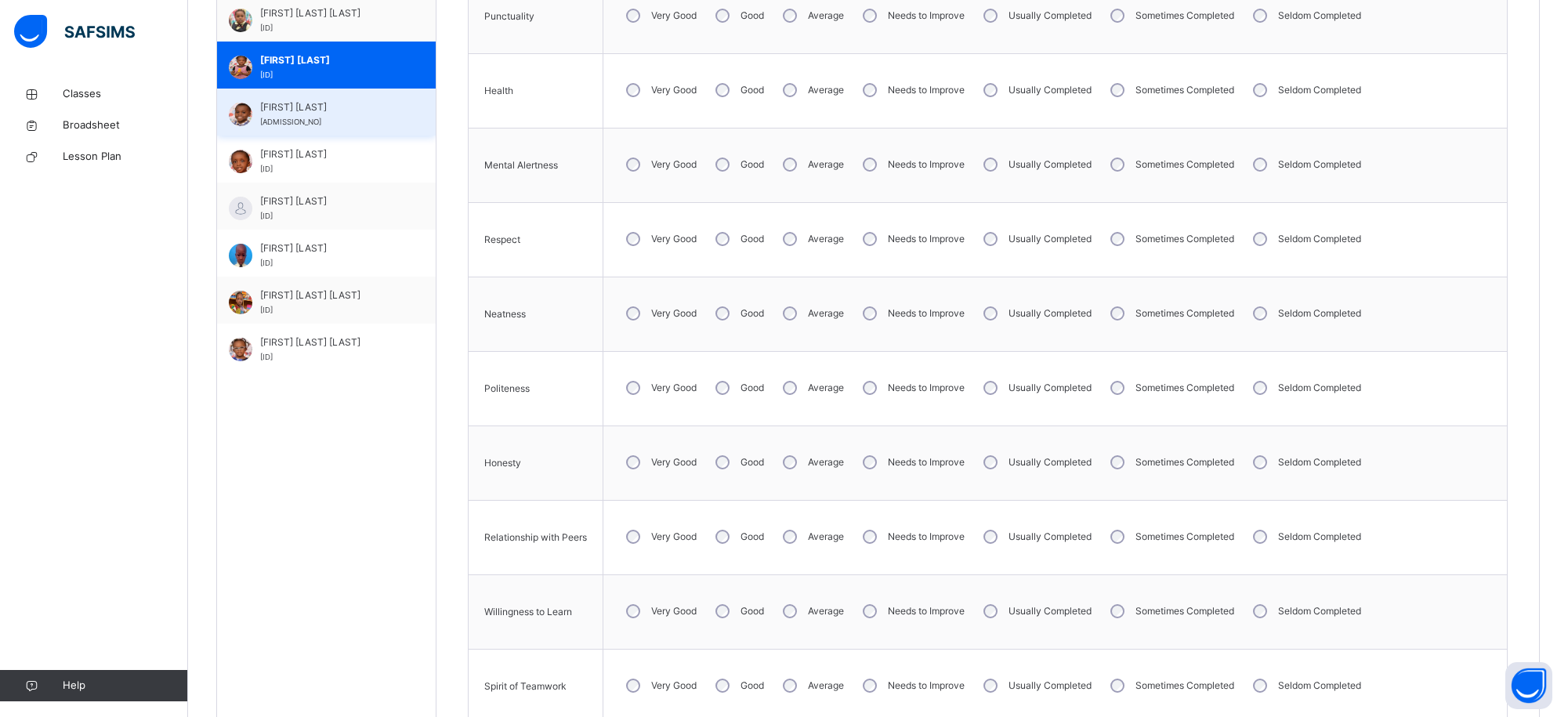 click on "IREDE  ADEYANJU BH/22/160" at bounding box center (330, 114) 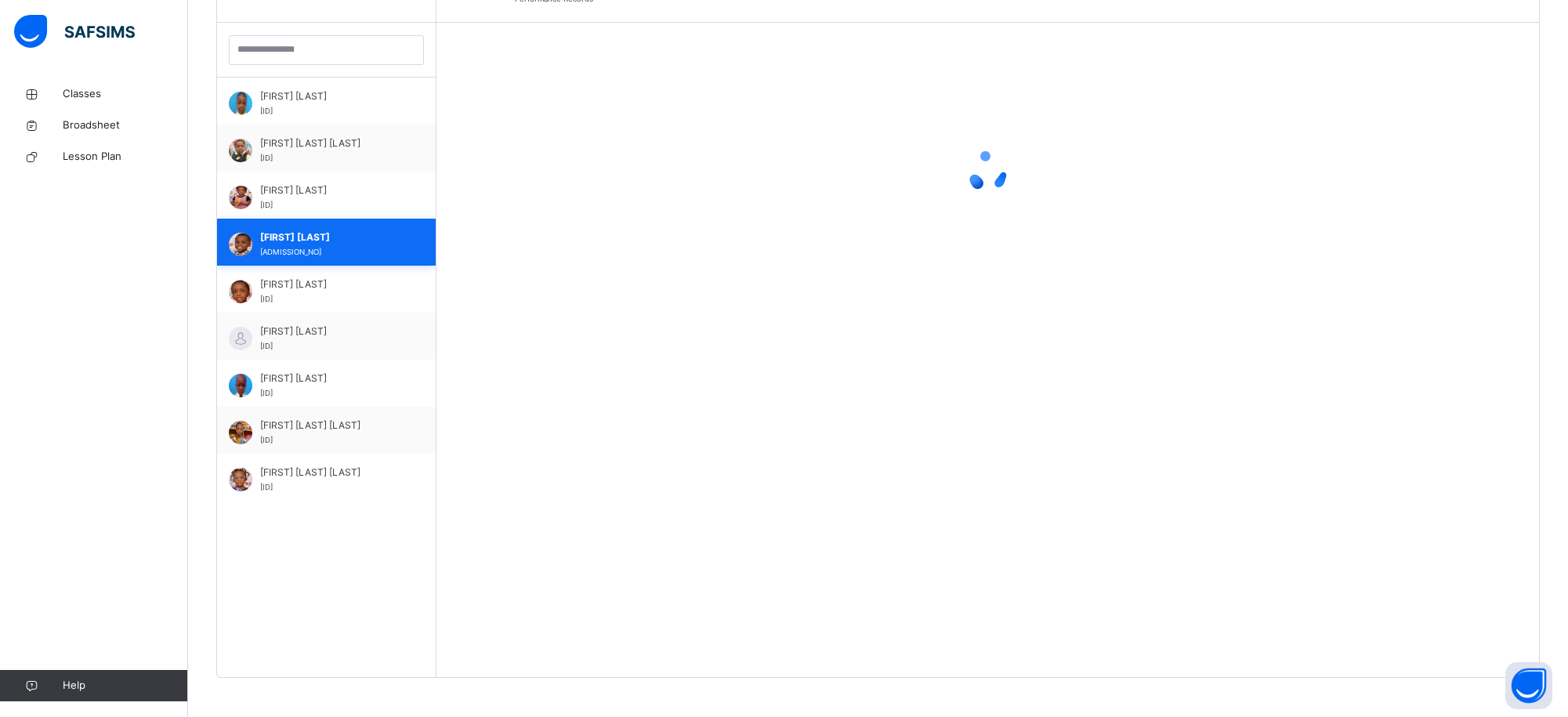 scroll, scrollTop: 574, scrollLeft: 0, axis: vertical 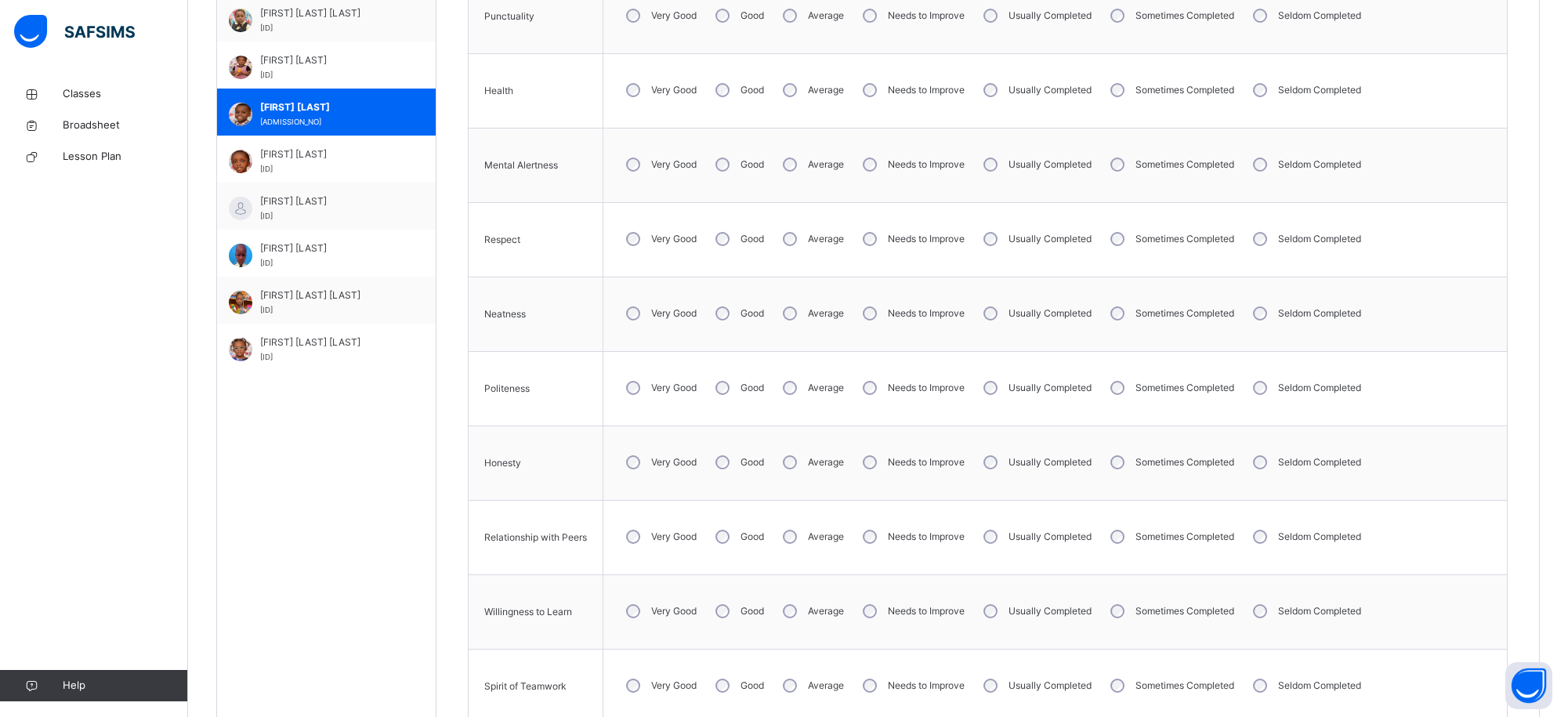 click on "Very Good" at bounding box center (660, 611) 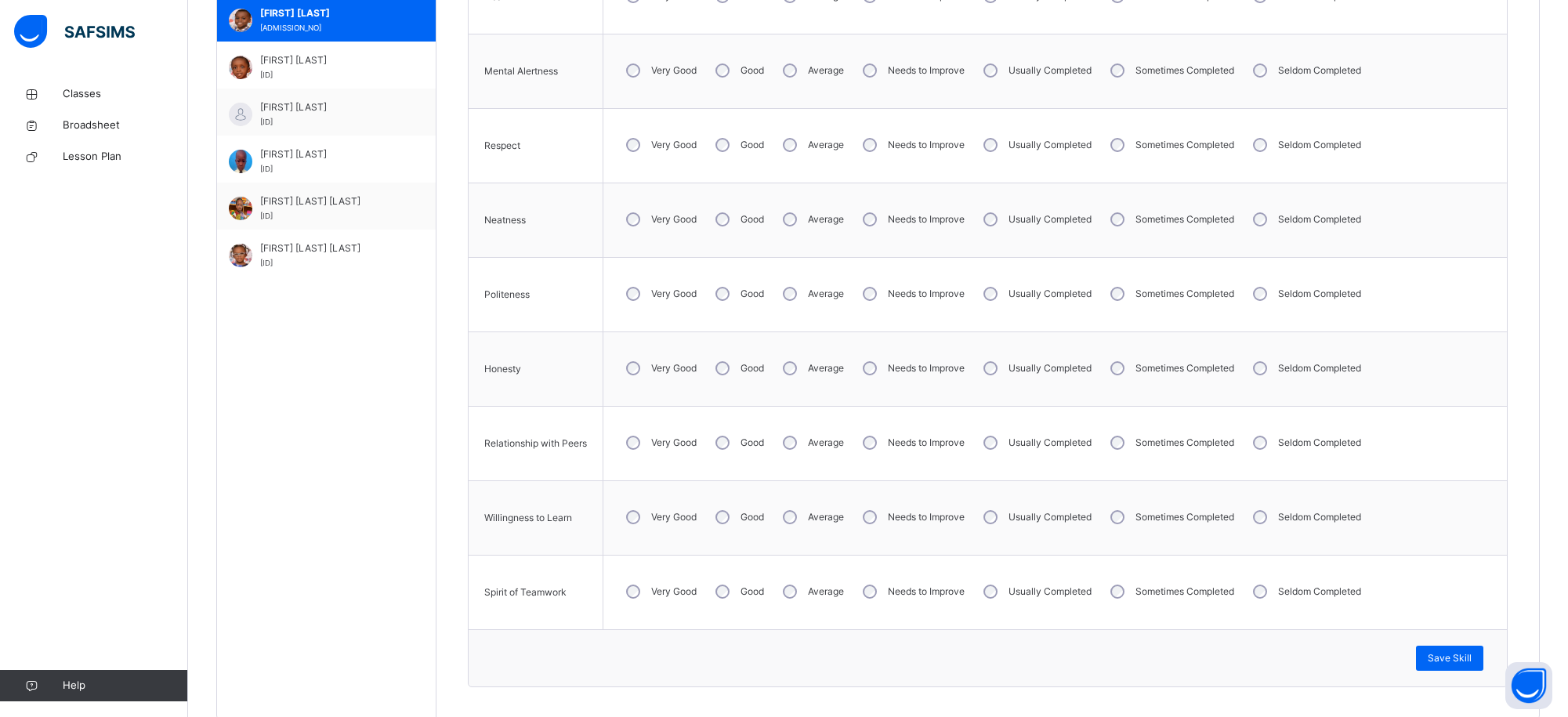 scroll, scrollTop: 715, scrollLeft: 0, axis: vertical 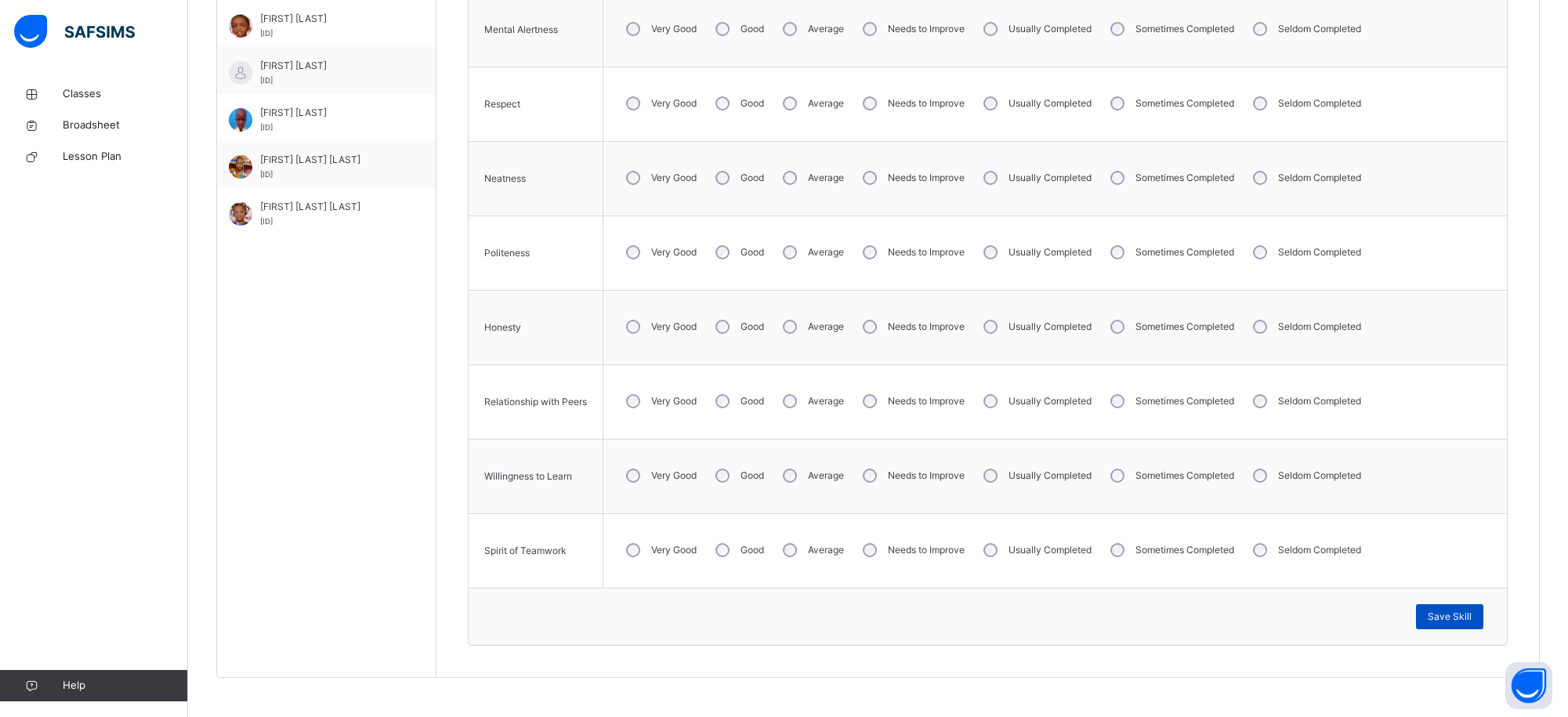 click on "Save Skill" at bounding box center [1450, 617] 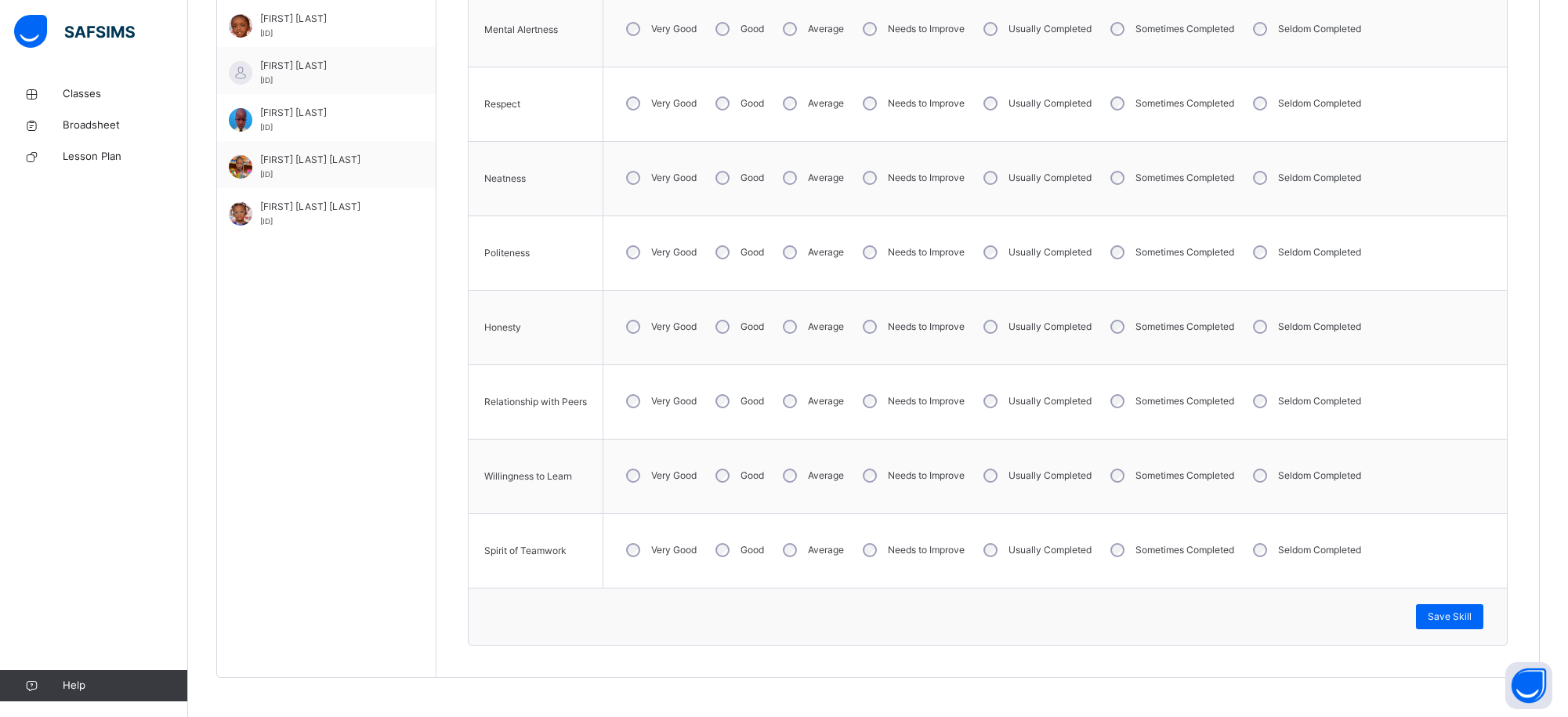 scroll, scrollTop: 89, scrollLeft: 0, axis: vertical 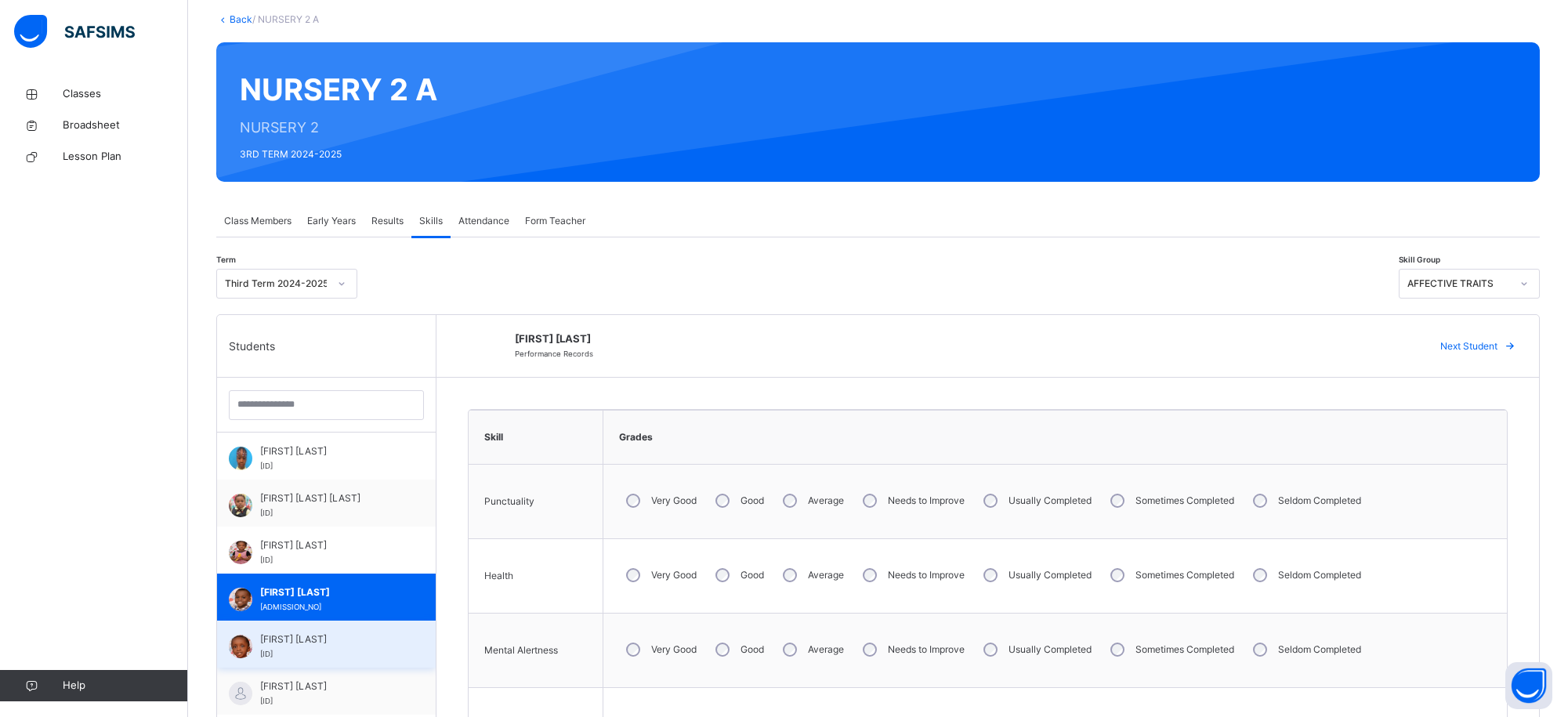 click on "[FIRST] [LAST]-[LAST]" at bounding box center [330, 639] 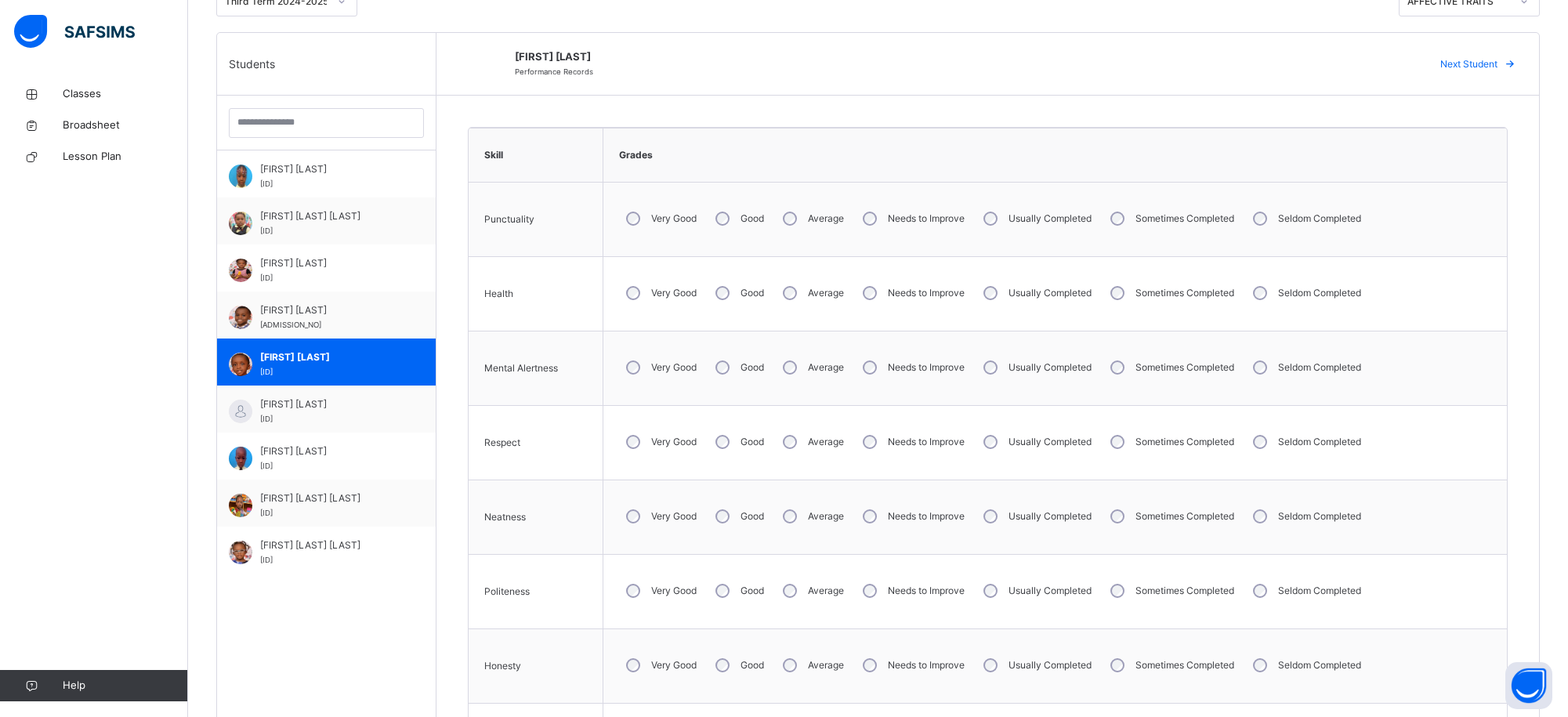 scroll, scrollTop: 418, scrollLeft: 0, axis: vertical 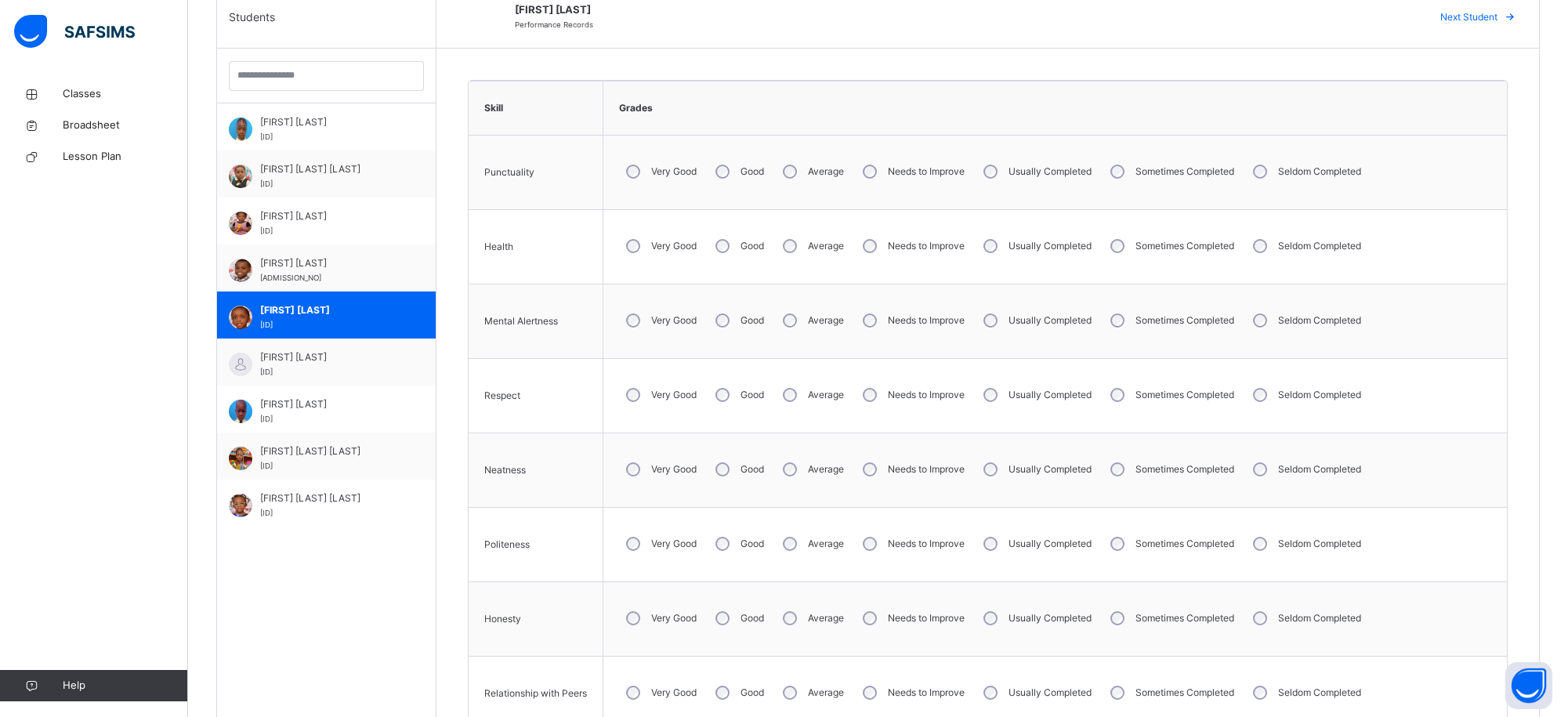 click on "Very Good" at bounding box center [660, 395] 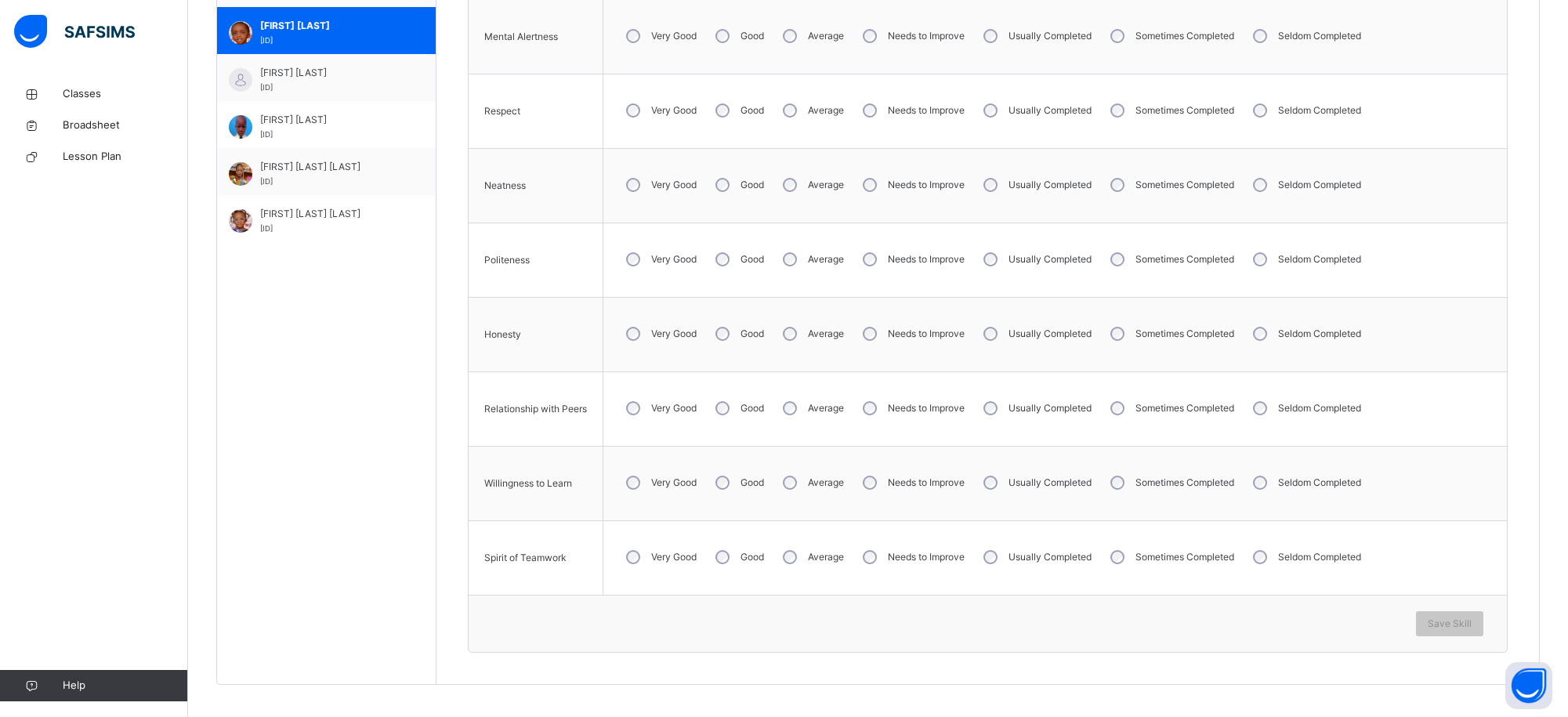 scroll, scrollTop: 715, scrollLeft: 0, axis: vertical 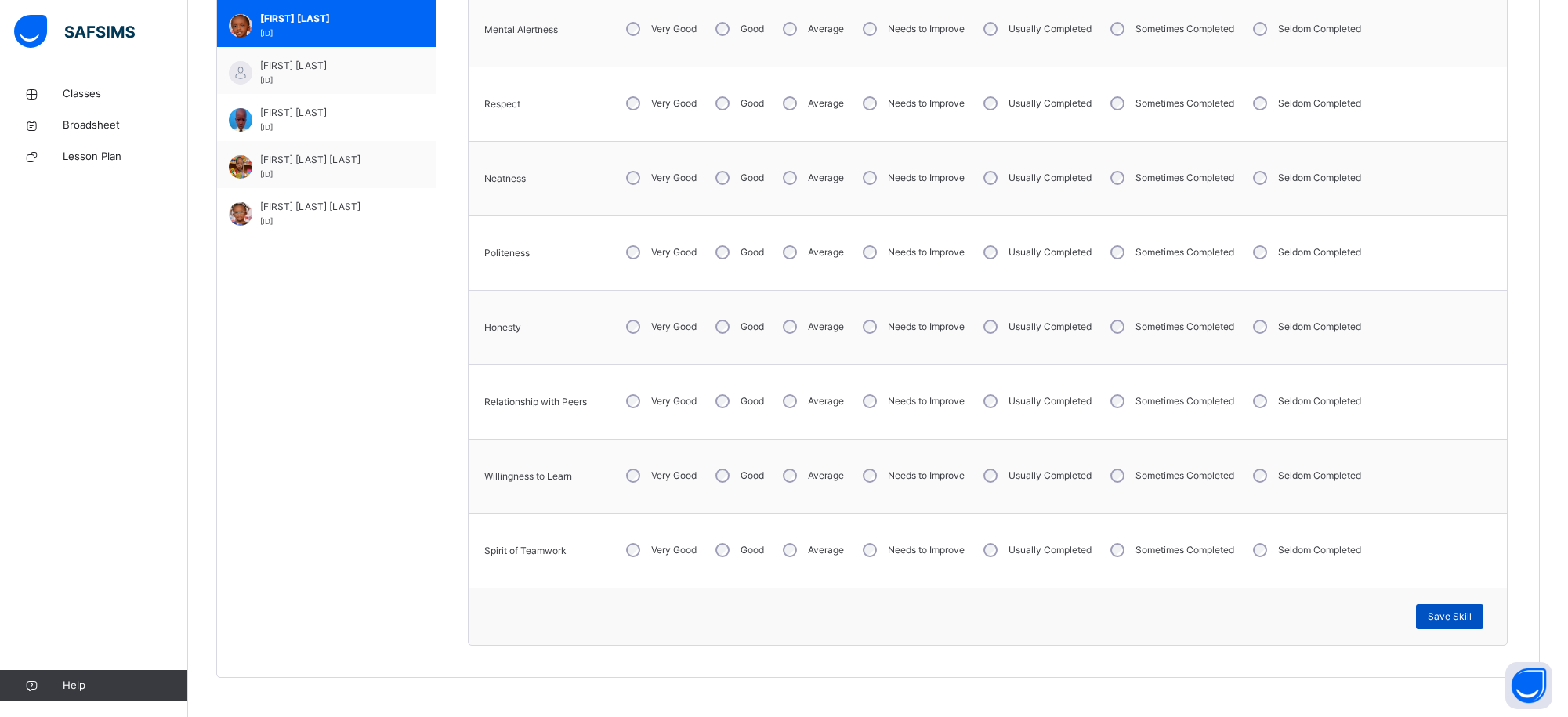 click on "Save Skill" at bounding box center (1450, 617) 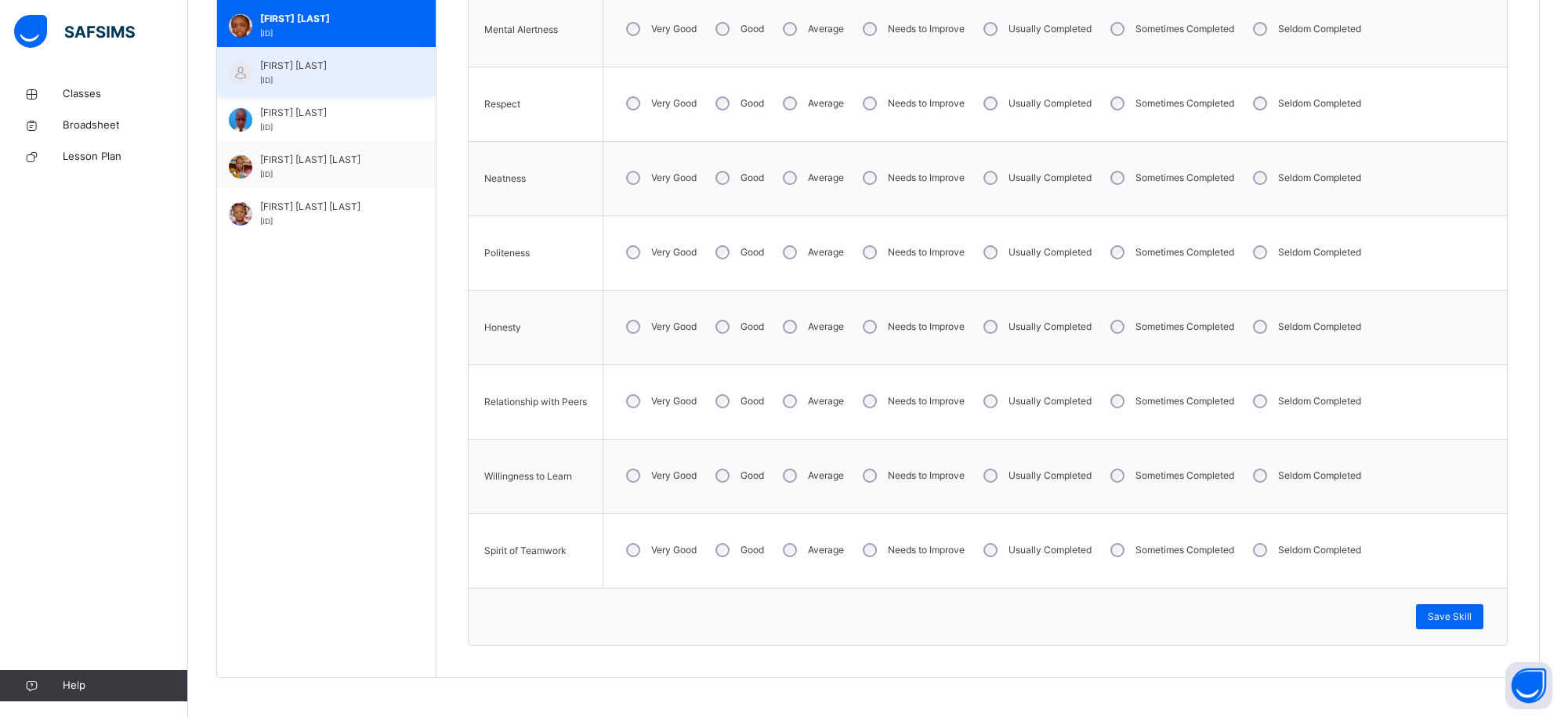 click on "Olaoluwa  Osewa" at bounding box center (330, 66) 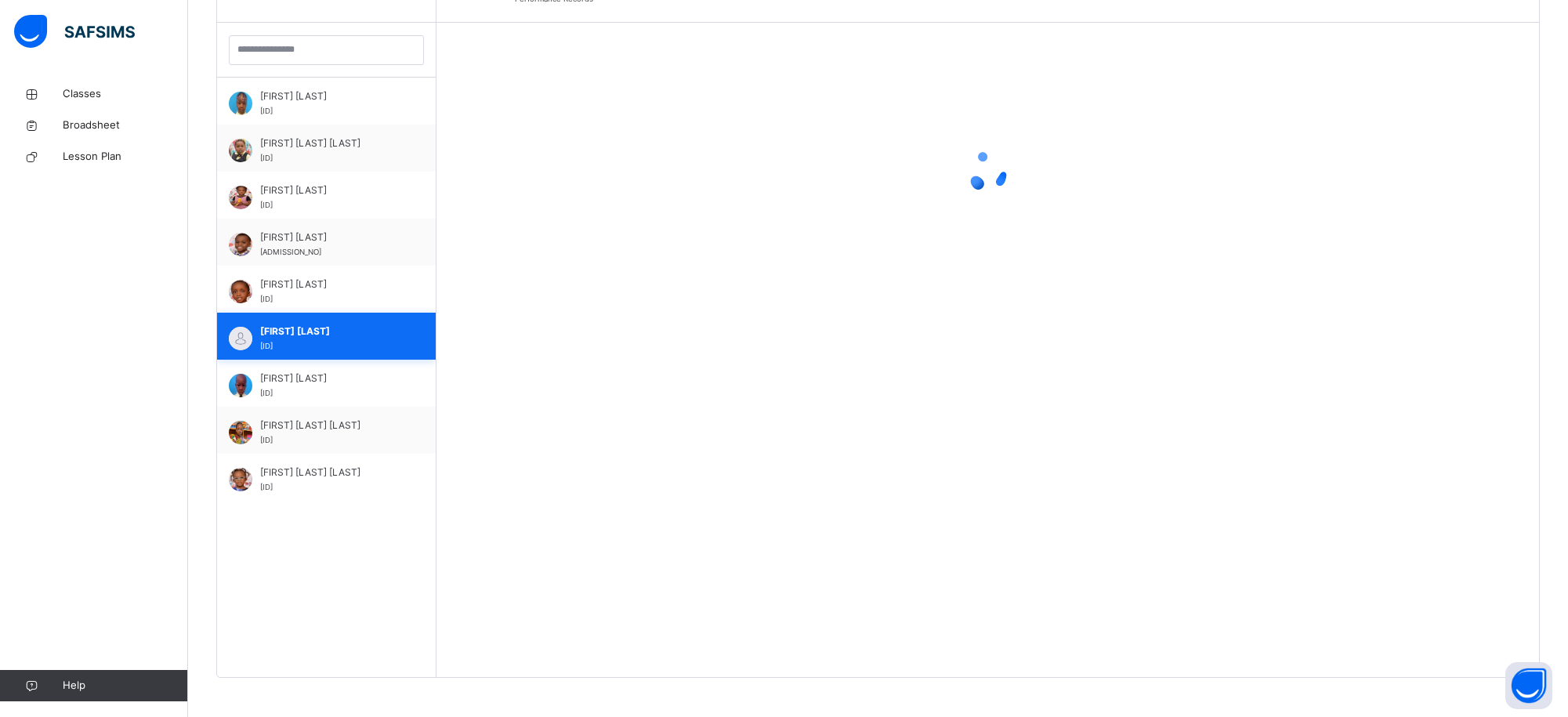 scroll, scrollTop: 715, scrollLeft: 0, axis: vertical 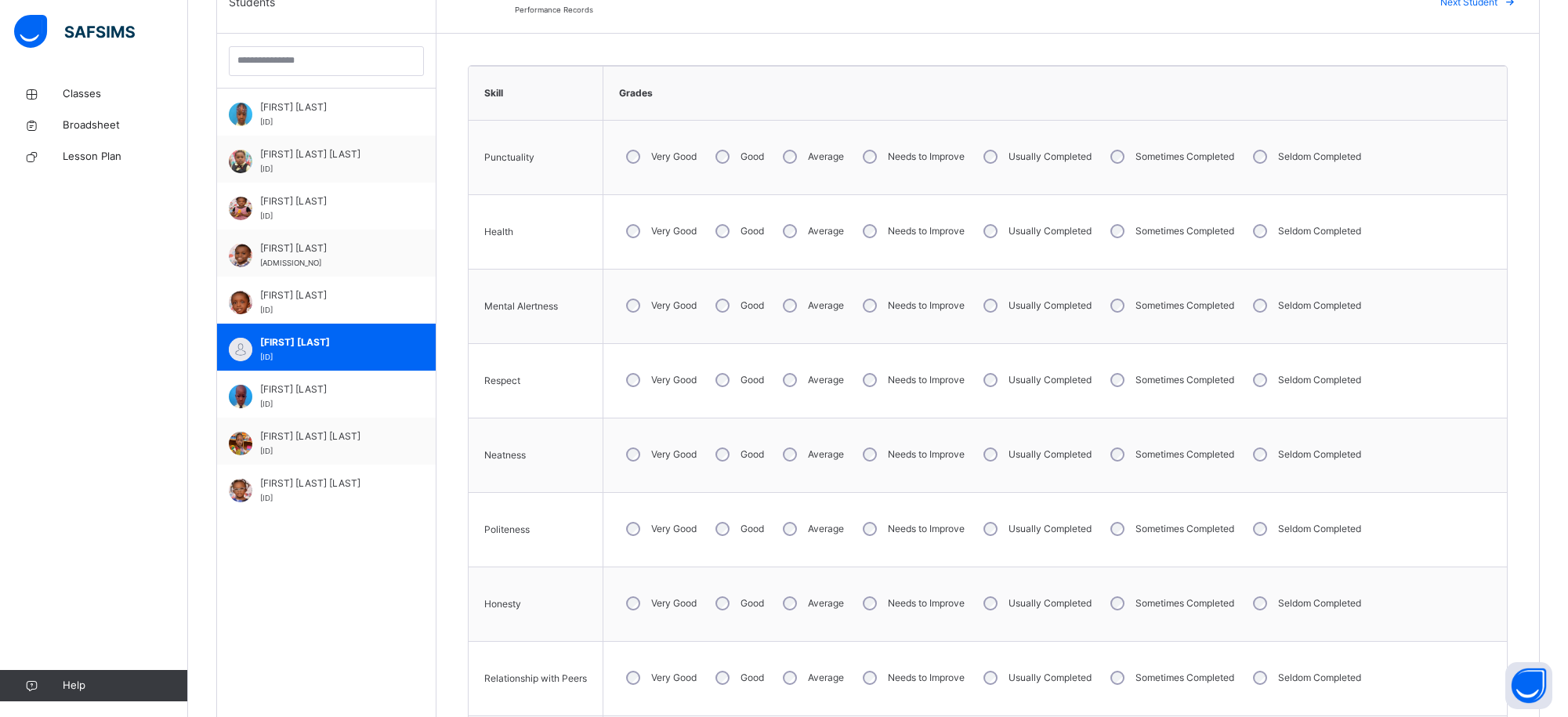 click on "Very Good" at bounding box center [660, 380] 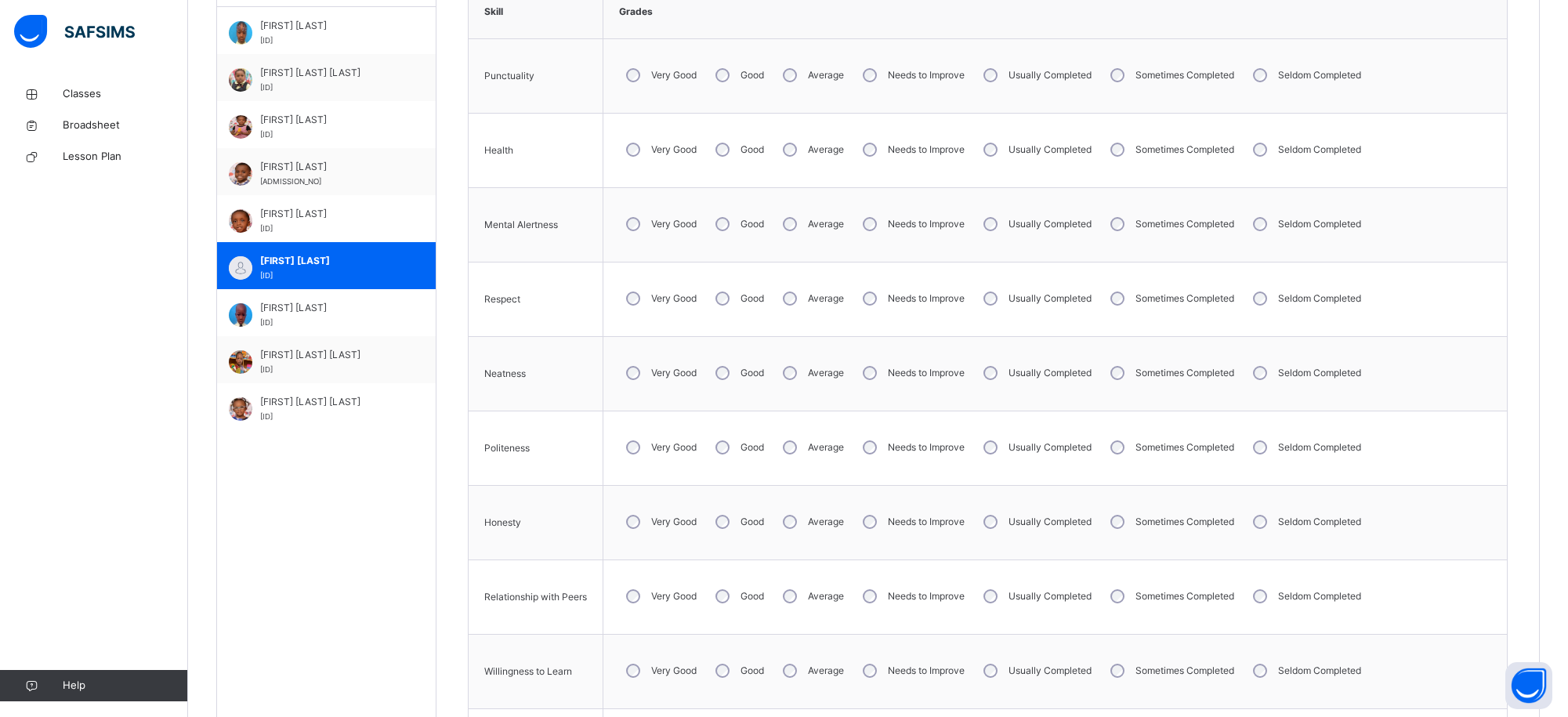 scroll, scrollTop: 527, scrollLeft: 0, axis: vertical 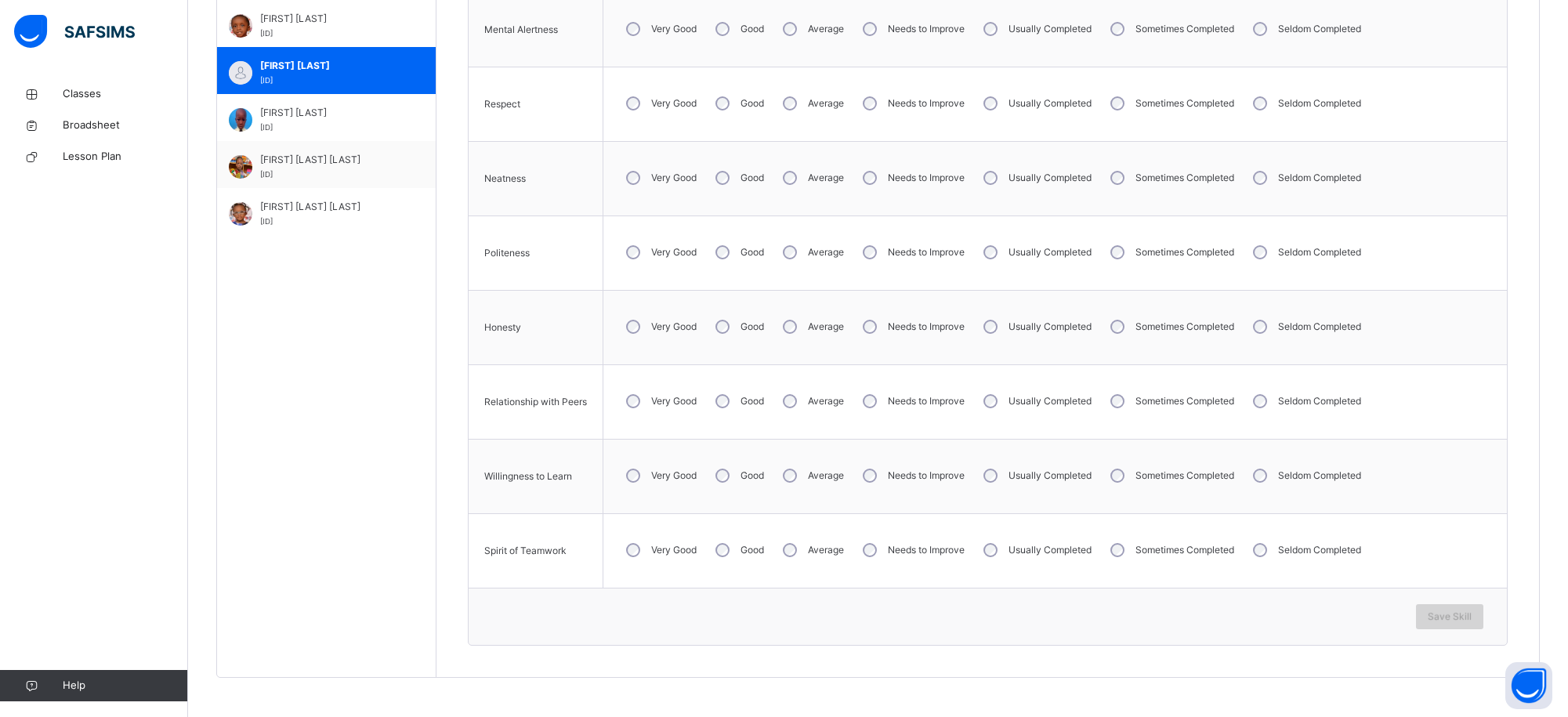 click on "Save Skill" at bounding box center (1450, 617) 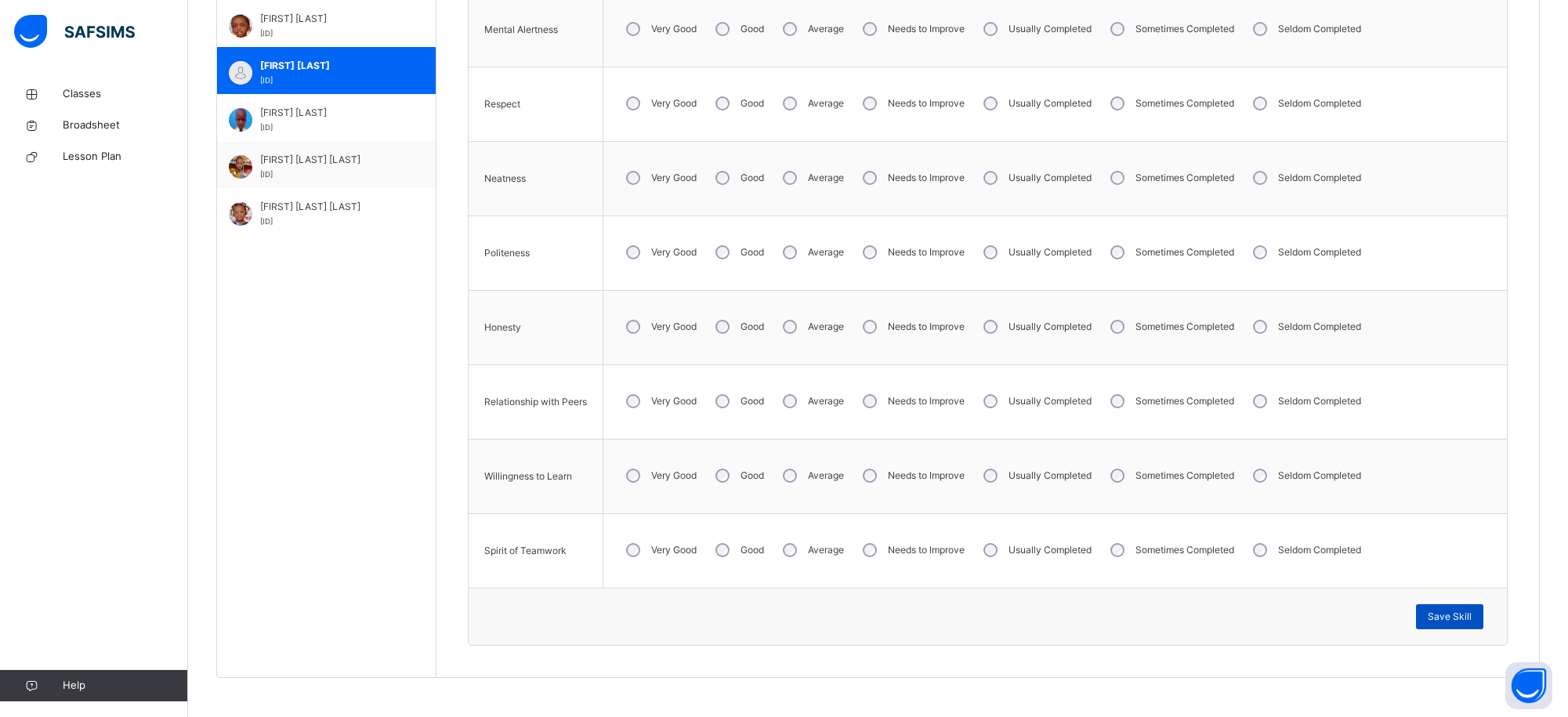click on "Save Skill" at bounding box center [1450, 617] 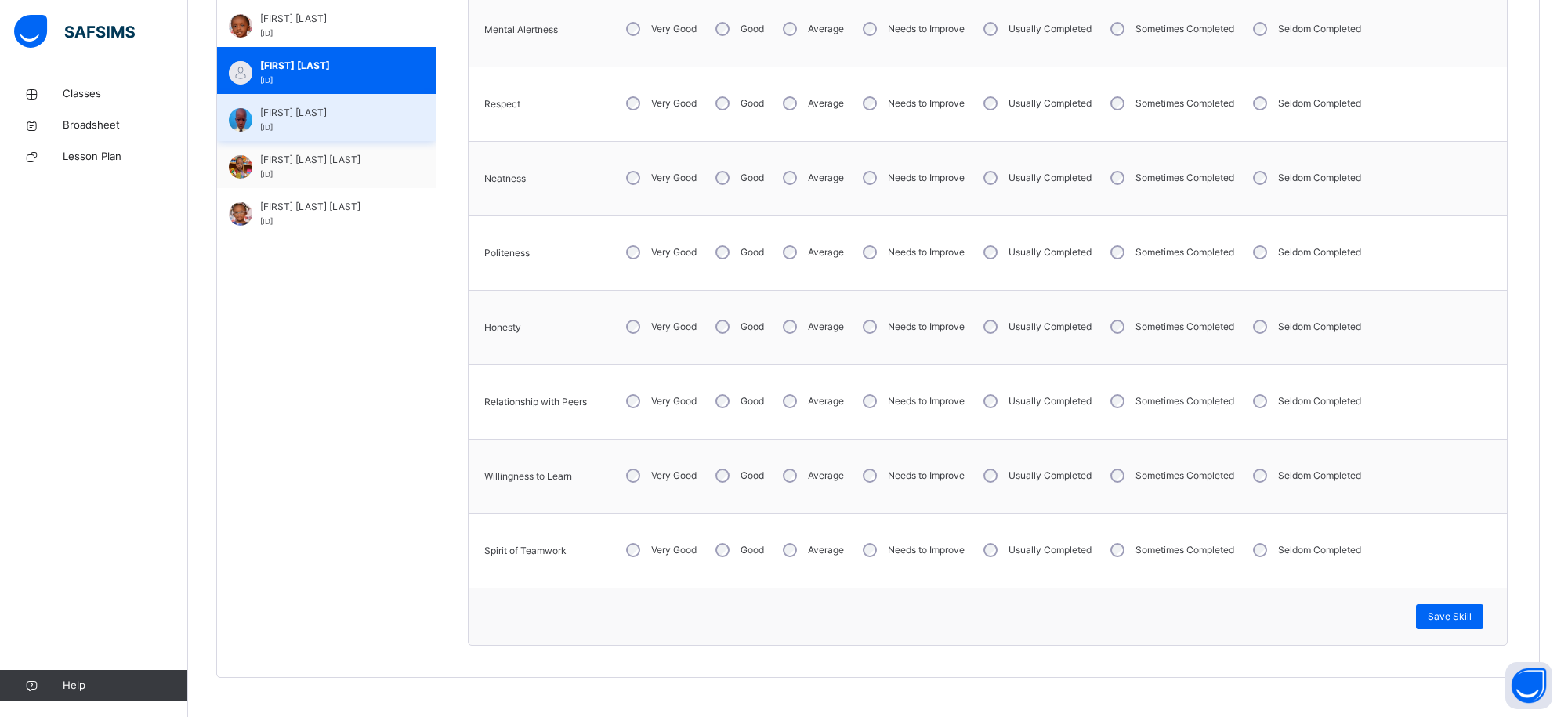 click on "VINCENT   RENNER BH/23/216" at bounding box center (330, 120) 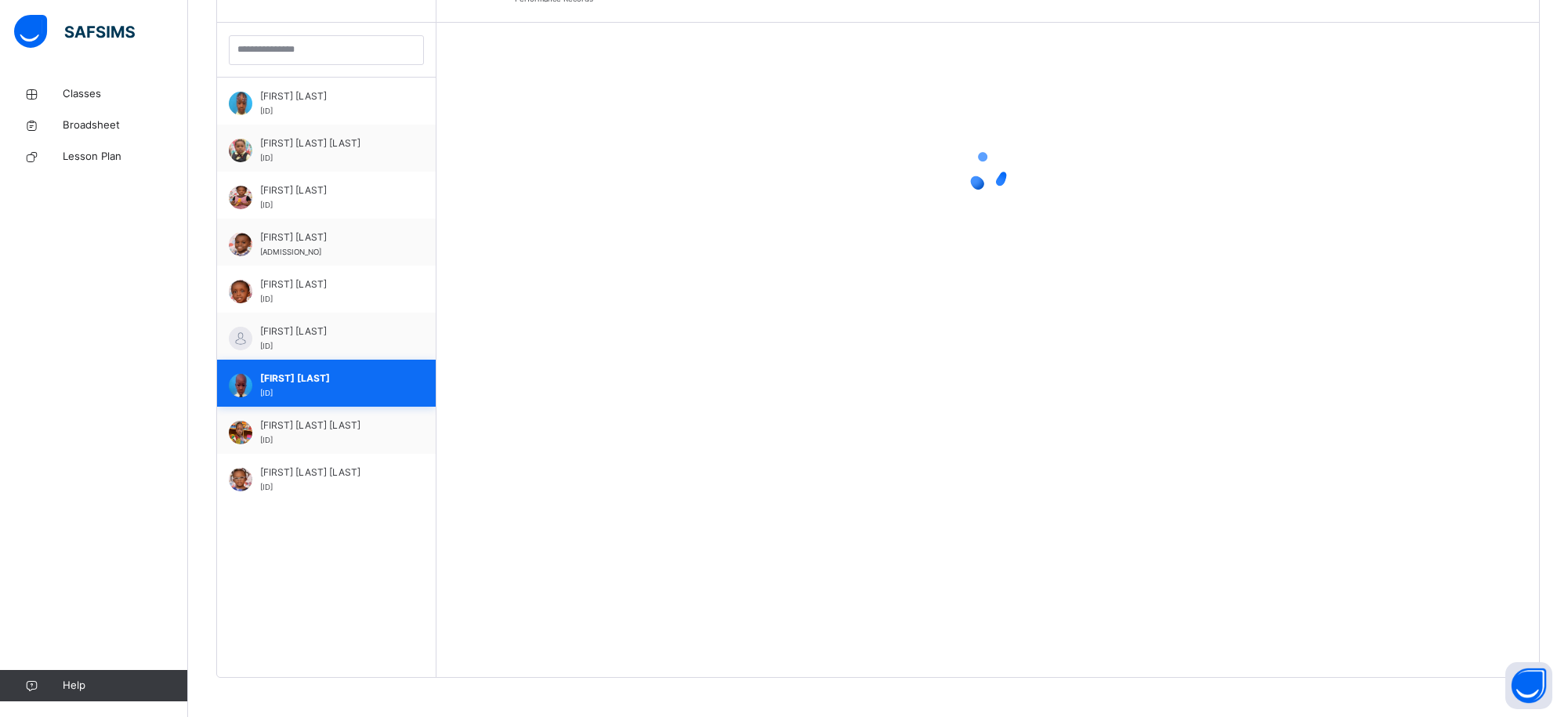 scroll, scrollTop: 715, scrollLeft: 0, axis: vertical 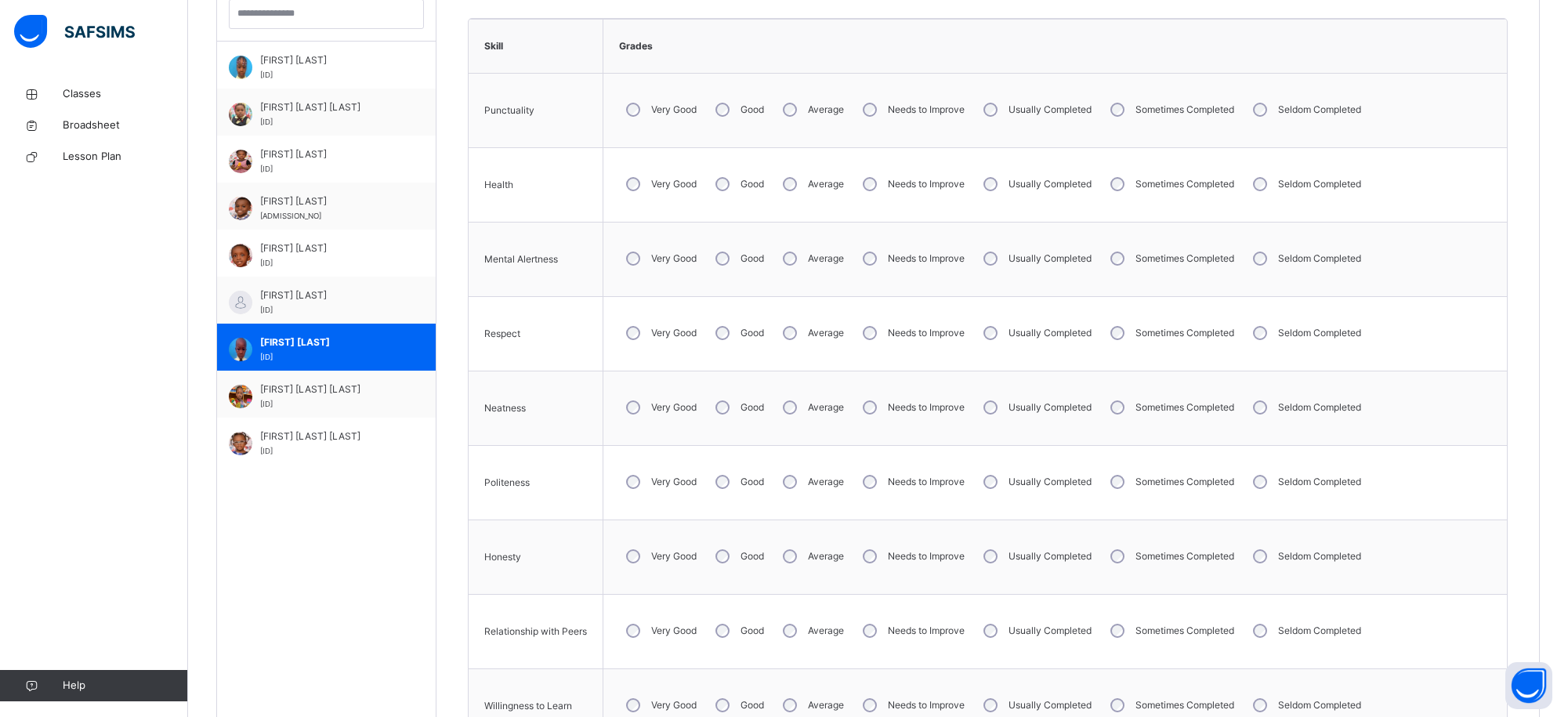 click on "Average" at bounding box center (812, 110) 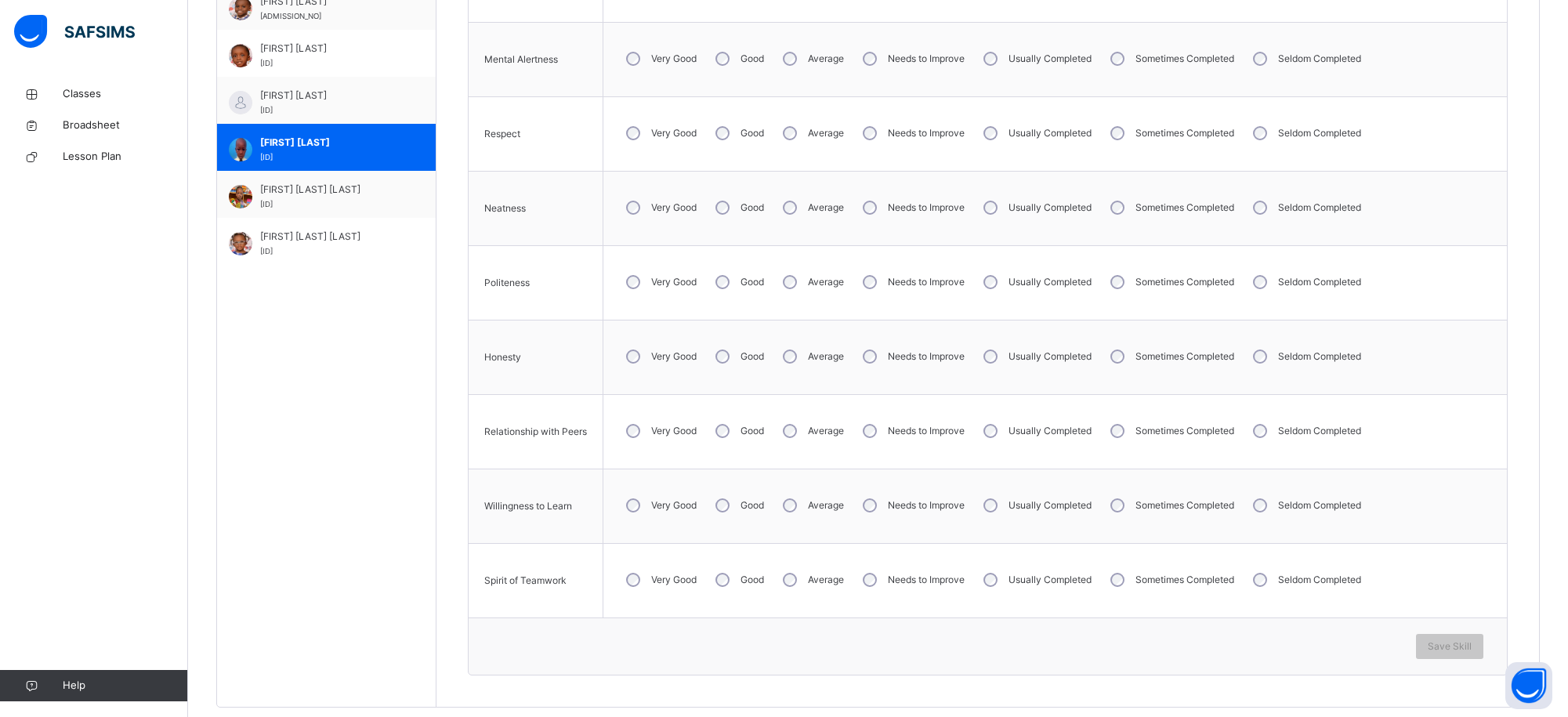 scroll, scrollTop: 715, scrollLeft: 0, axis: vertical 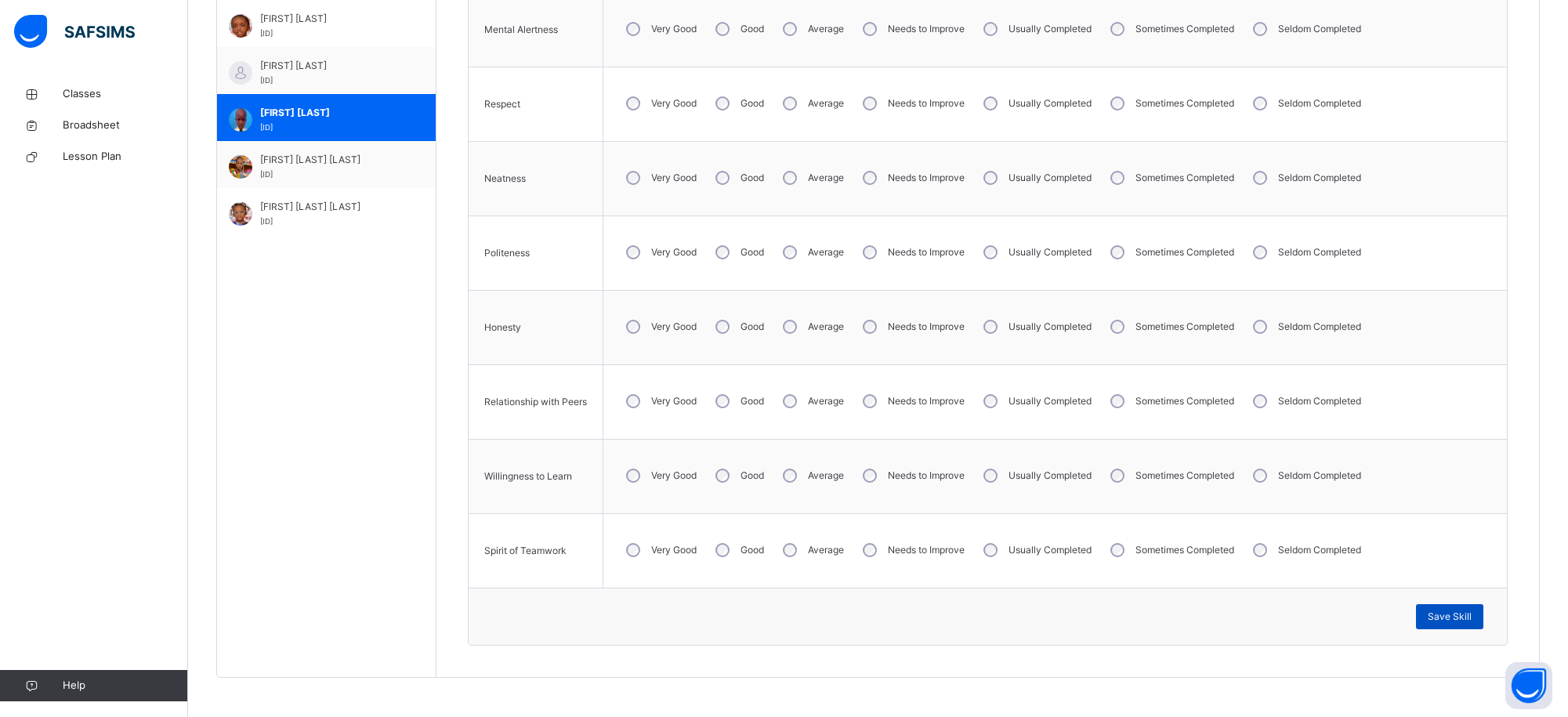 click on "Save Skill" at bounding box center (1450, 617) 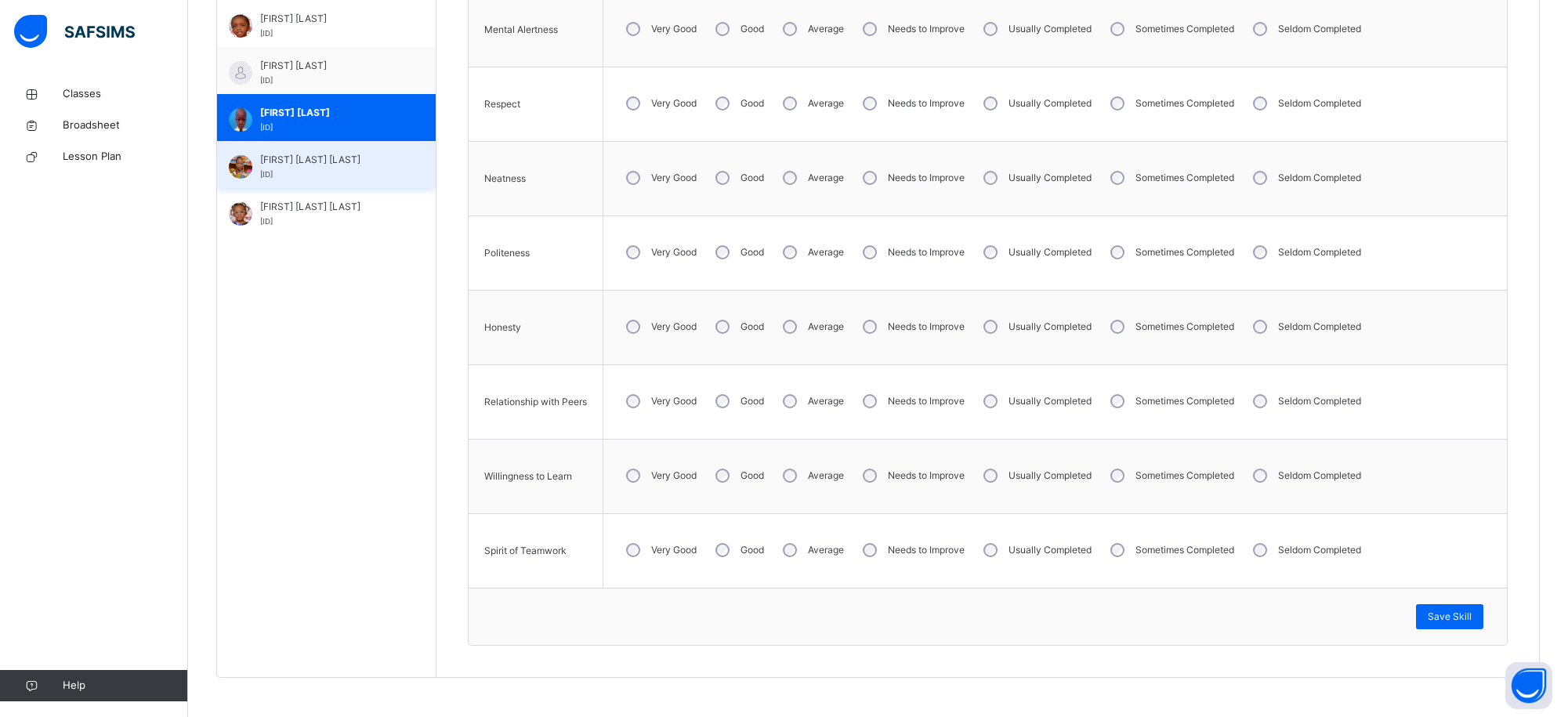 click on "[FIRST] [LAST]" at bounding box center (330, 160) 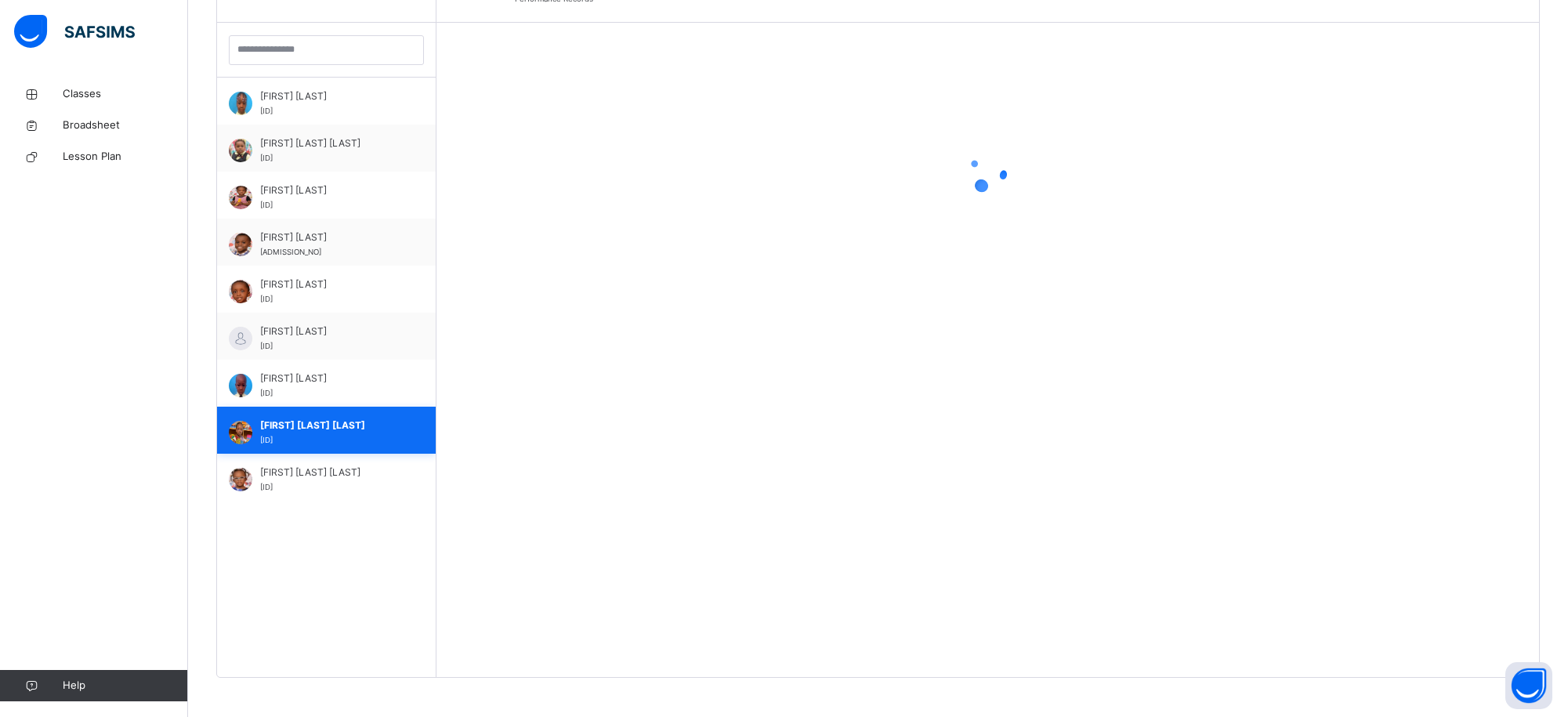 scroll, scrollTop: 715, scrollLeft: 0, axis: vertical 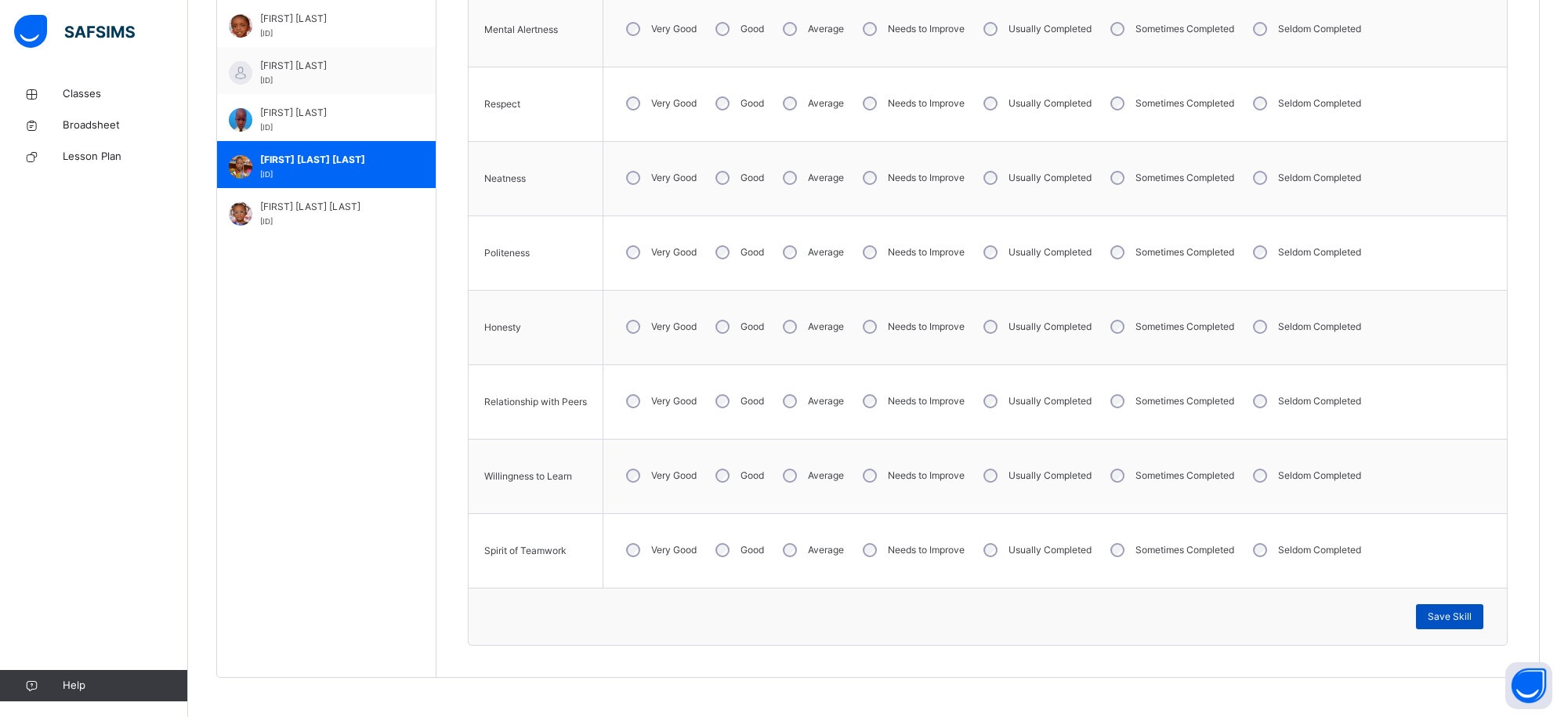 click on "Save Skill" at bounding box center [1450, 617] 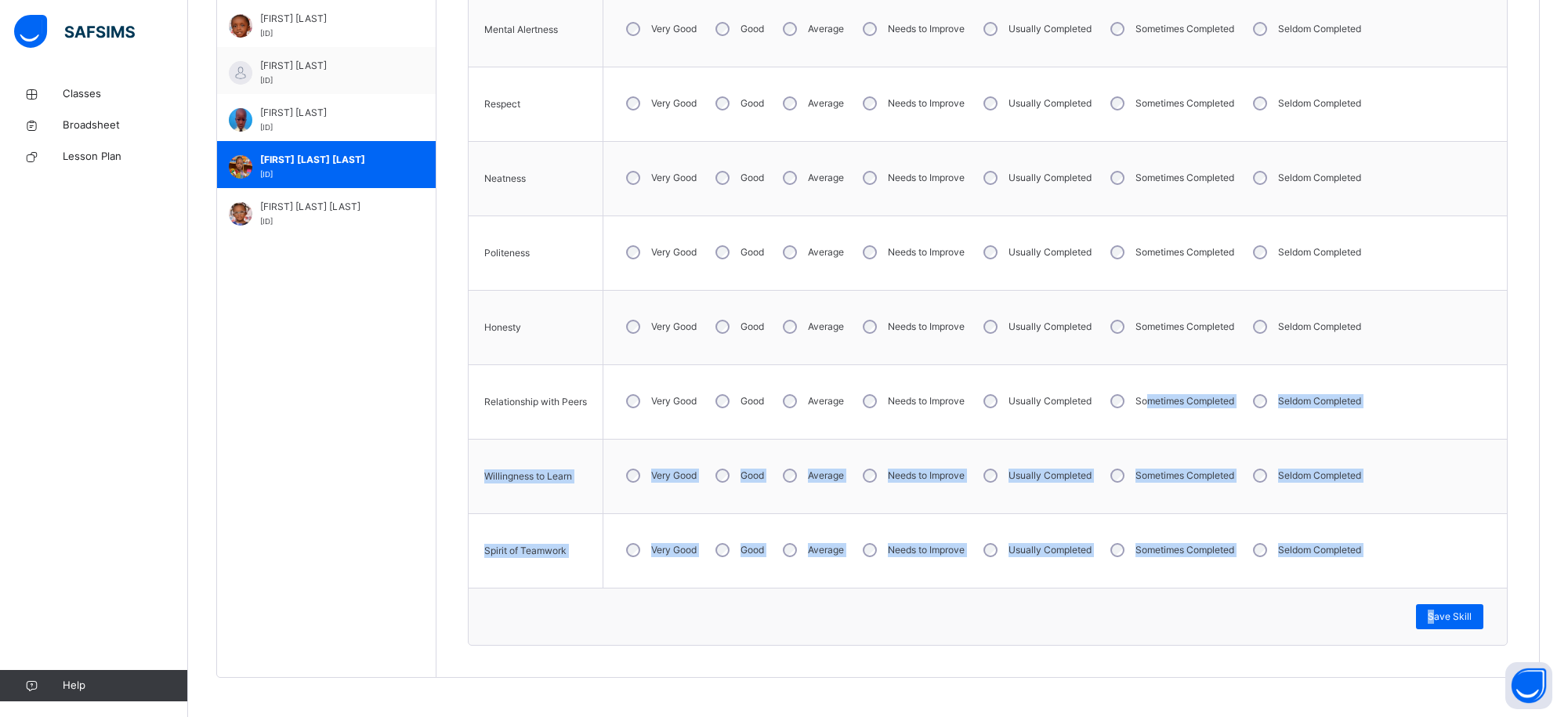 drag, startPoint x: 1454, startPoint y: 610, endPoint x: 1157, endPoint y: 412, distance: 356.94958 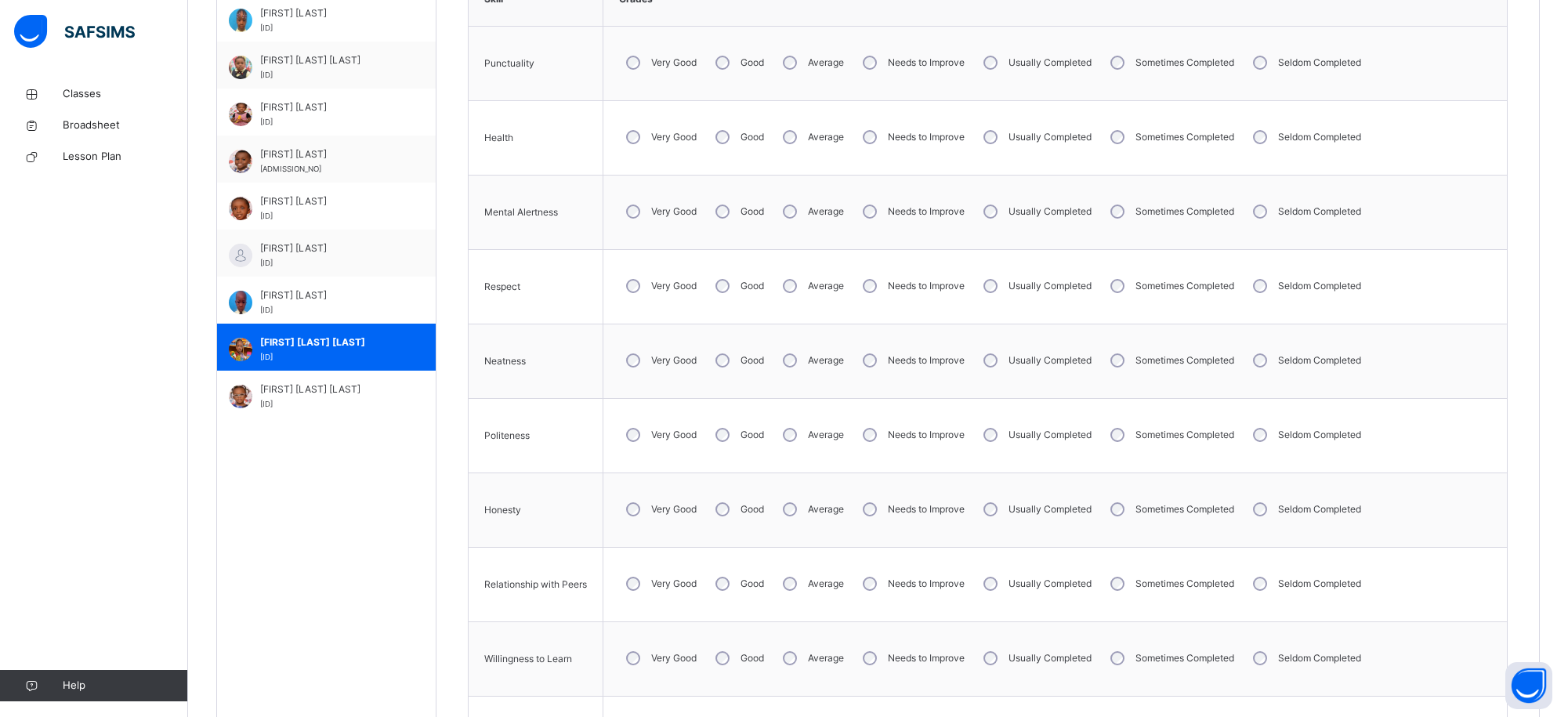 scroll, scrollTop: 512, scrollLeft: 0, axis: vertical 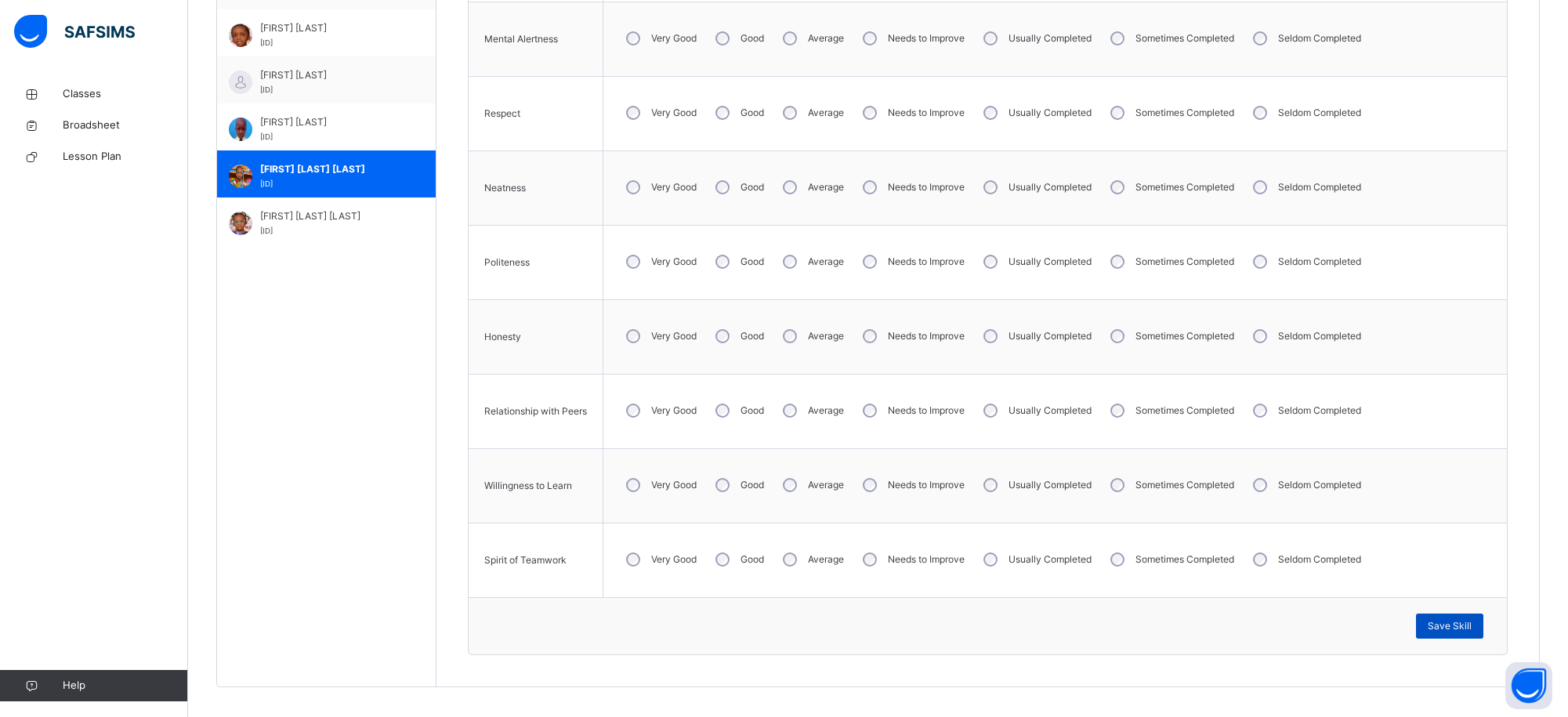 click on "Save Skill" at bounding box center [1450, 626] 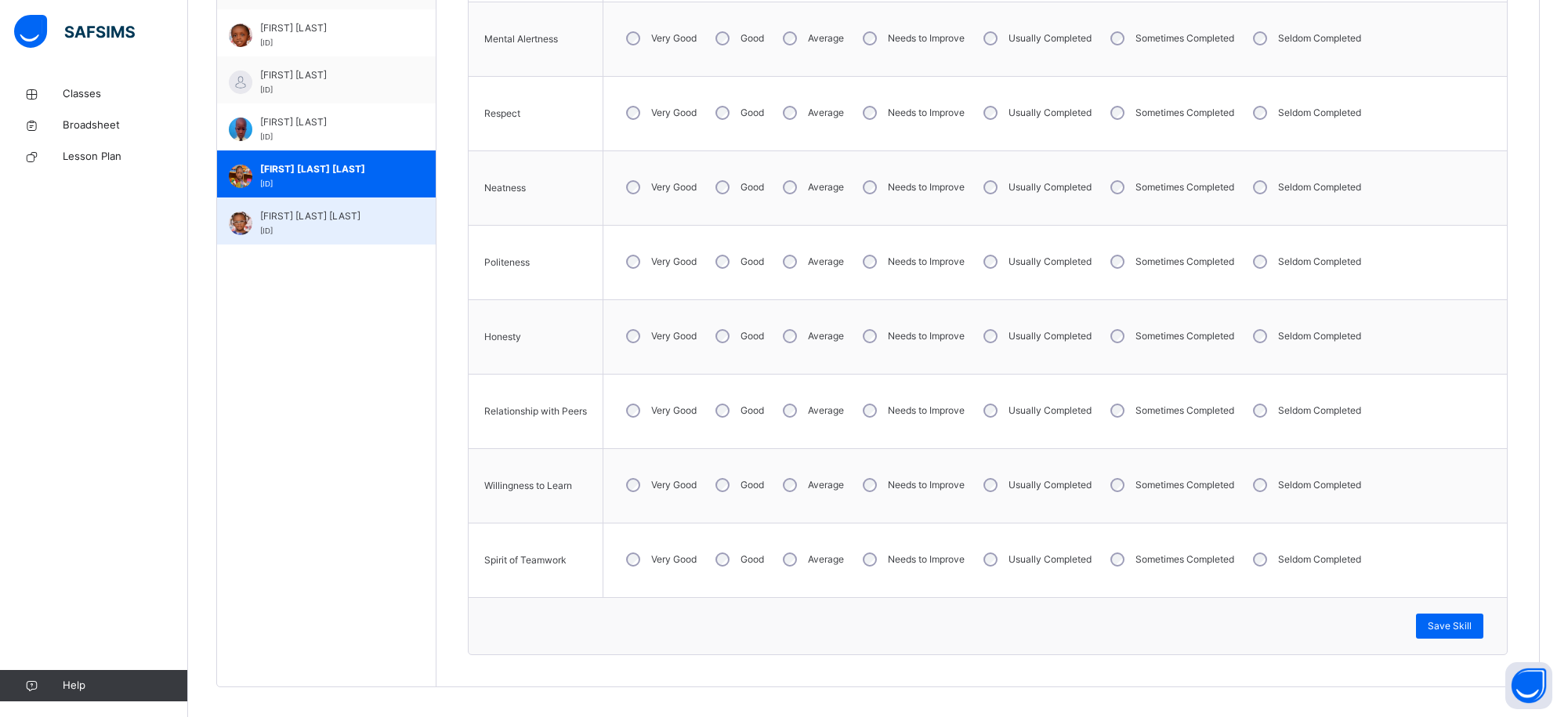 click on "[FIRST] [MIDDLE] [LAST]" at bounding box center (330, 216) 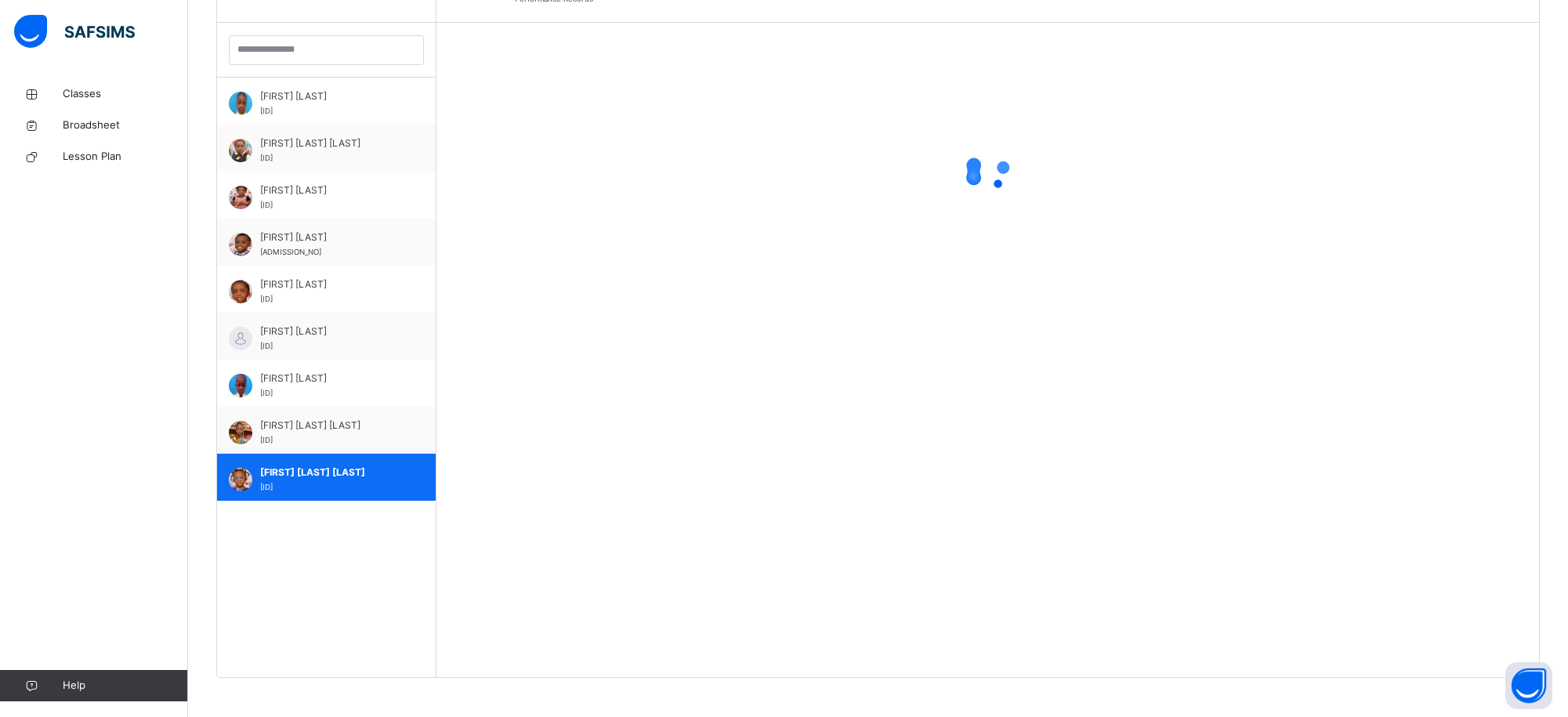 scroll, scrollTop: 701, scrollLeft: 0, axis: vertical 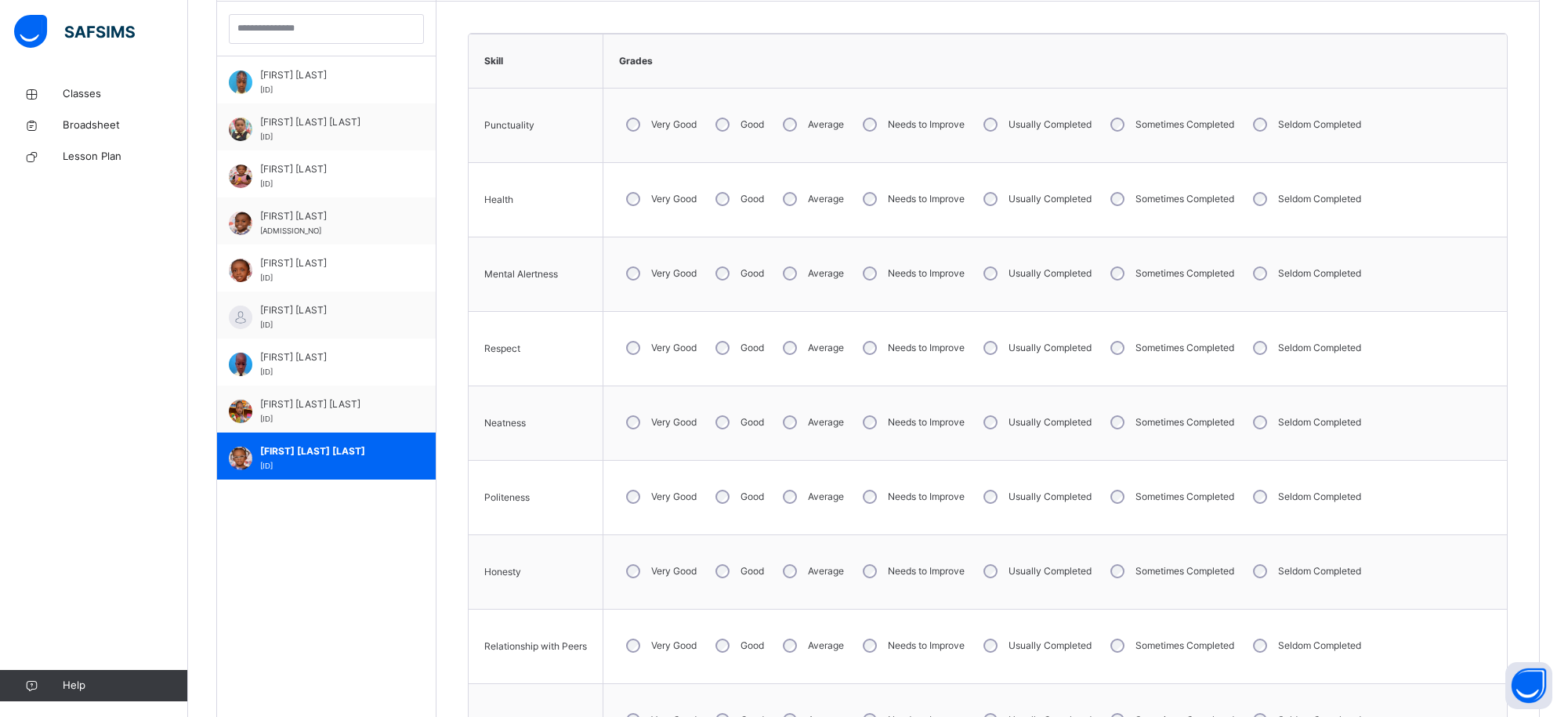 click on "Very Good" at bounding box center [660, 422] 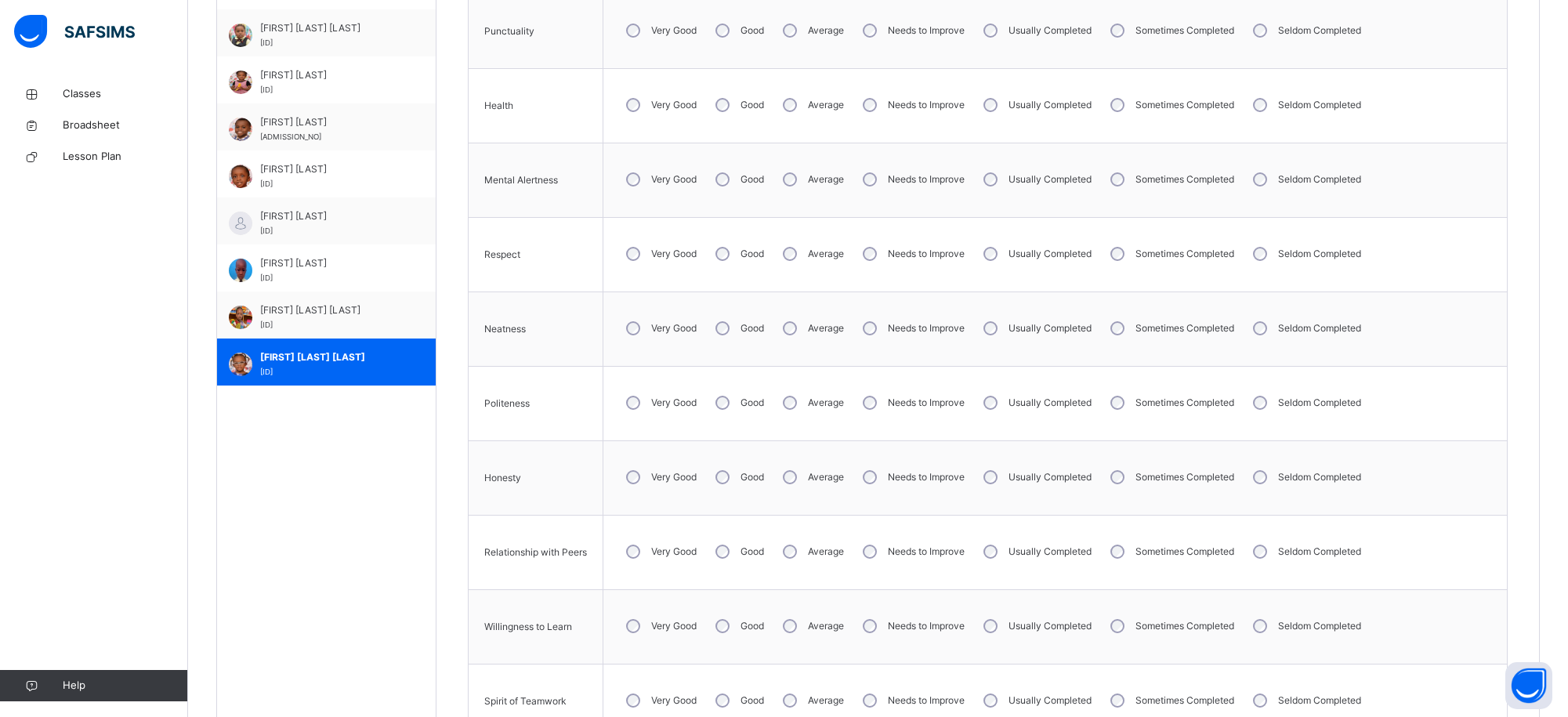 scroll, scrollTop: 715, scrollLeft: 0, axis: vertical 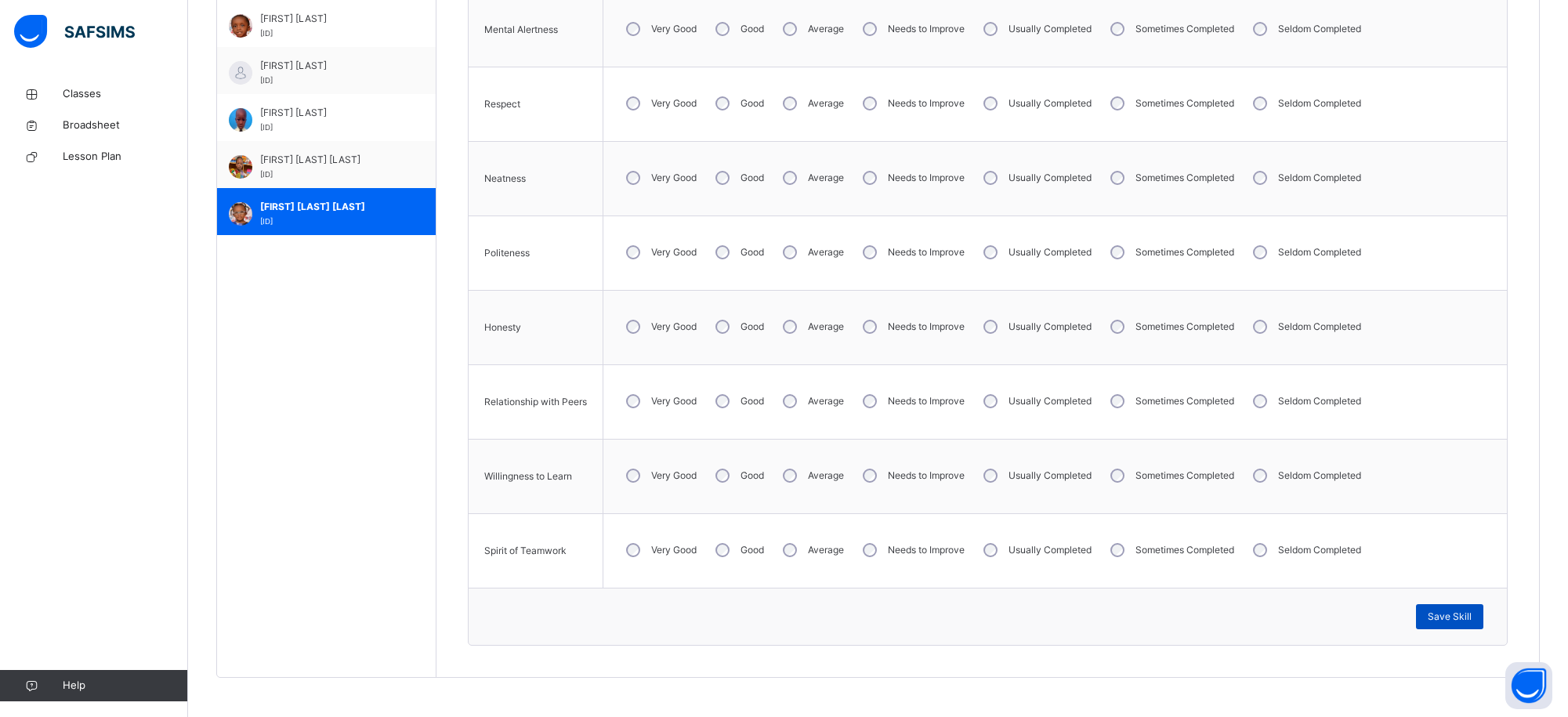 click on "Save Skill" at bounding box center (1450, 617) 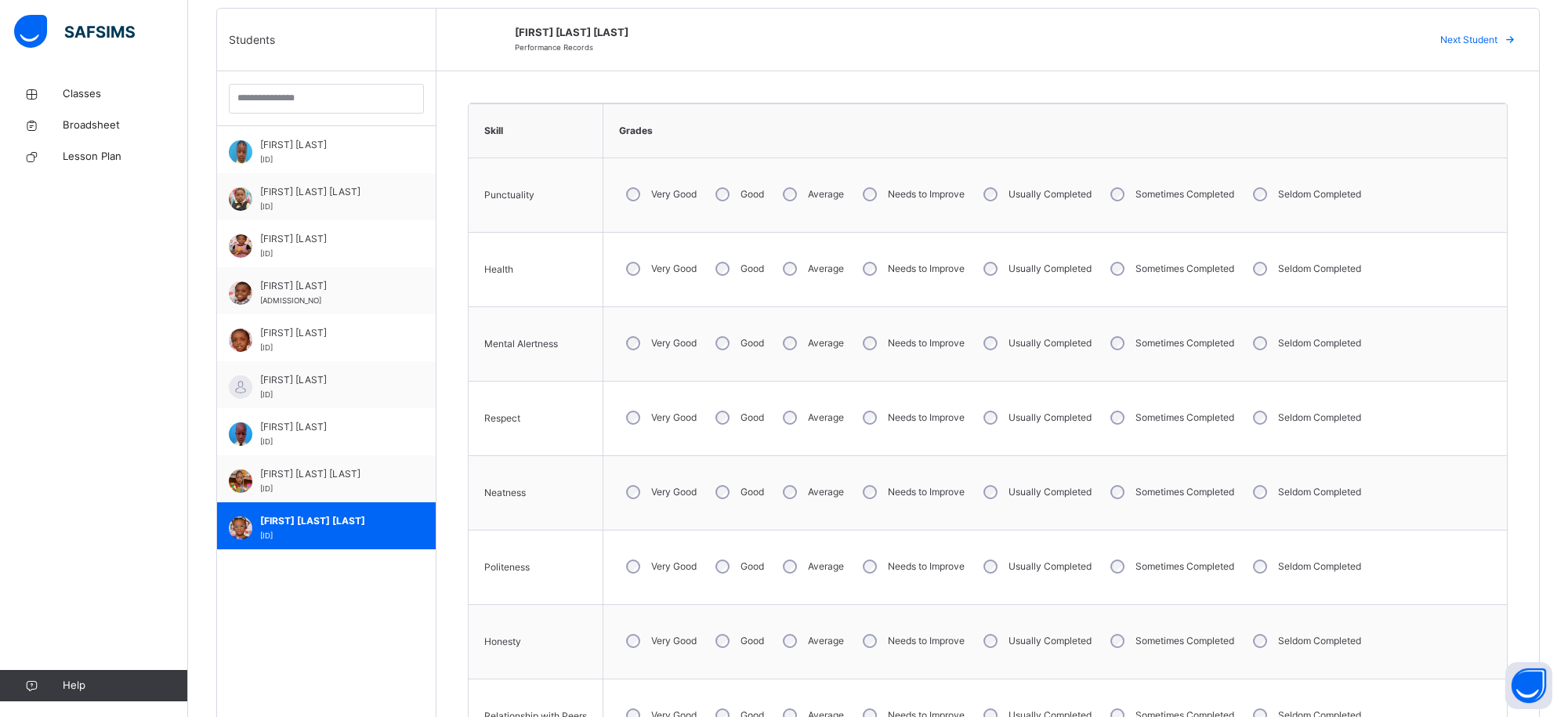 scroll, scrollTop: 386, scrollLeft: 0, axis: vertical 